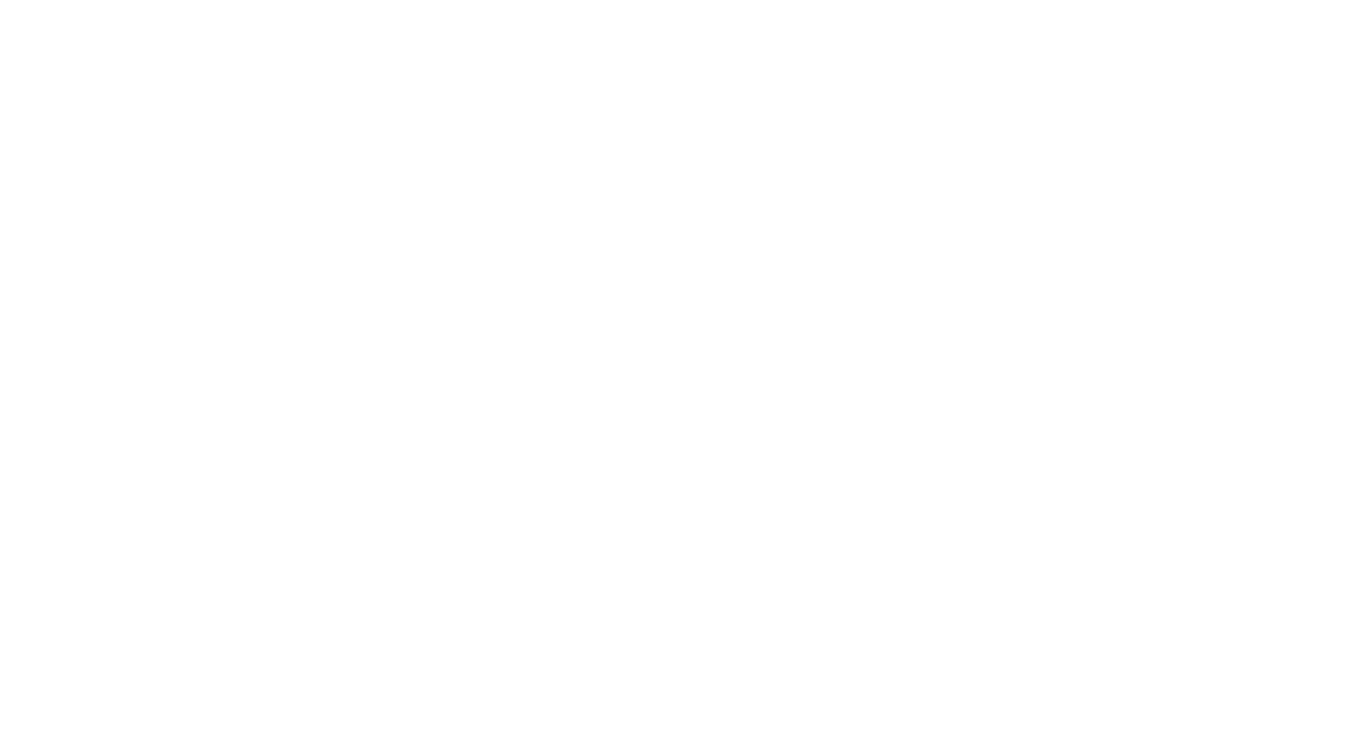 scroll, scrollTop: 0, scrollLeft: 0, axis: both 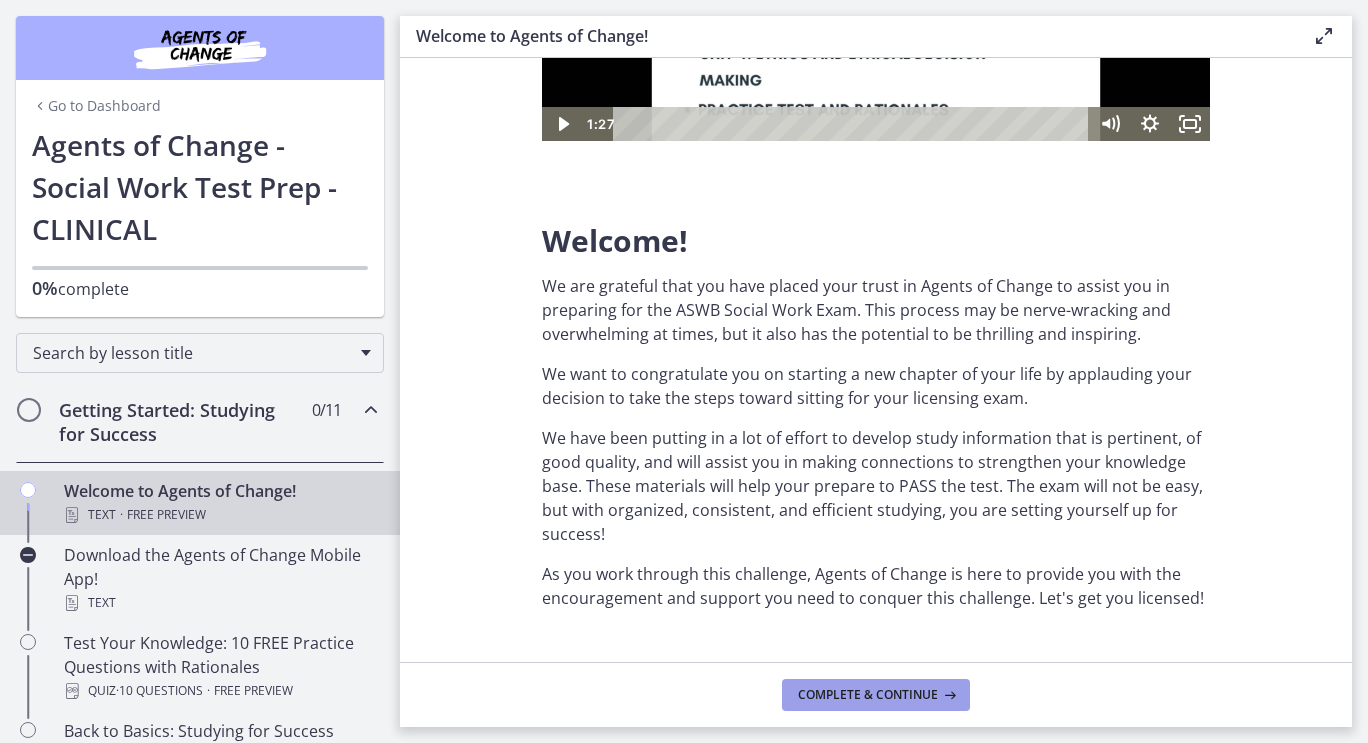 click on "Complete & continue" at bounding box center (868, 695) 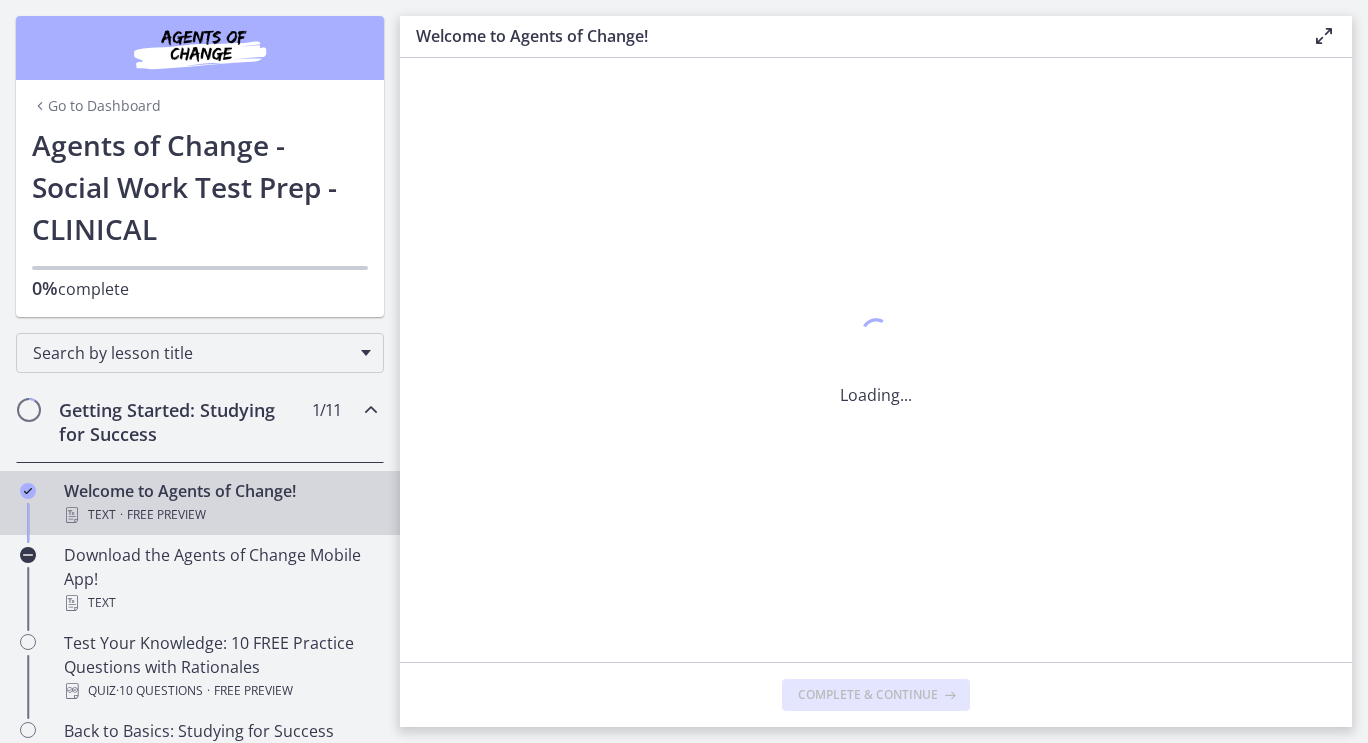 scroll, scrollTop: 0, scrollLeft: 0, axis: both 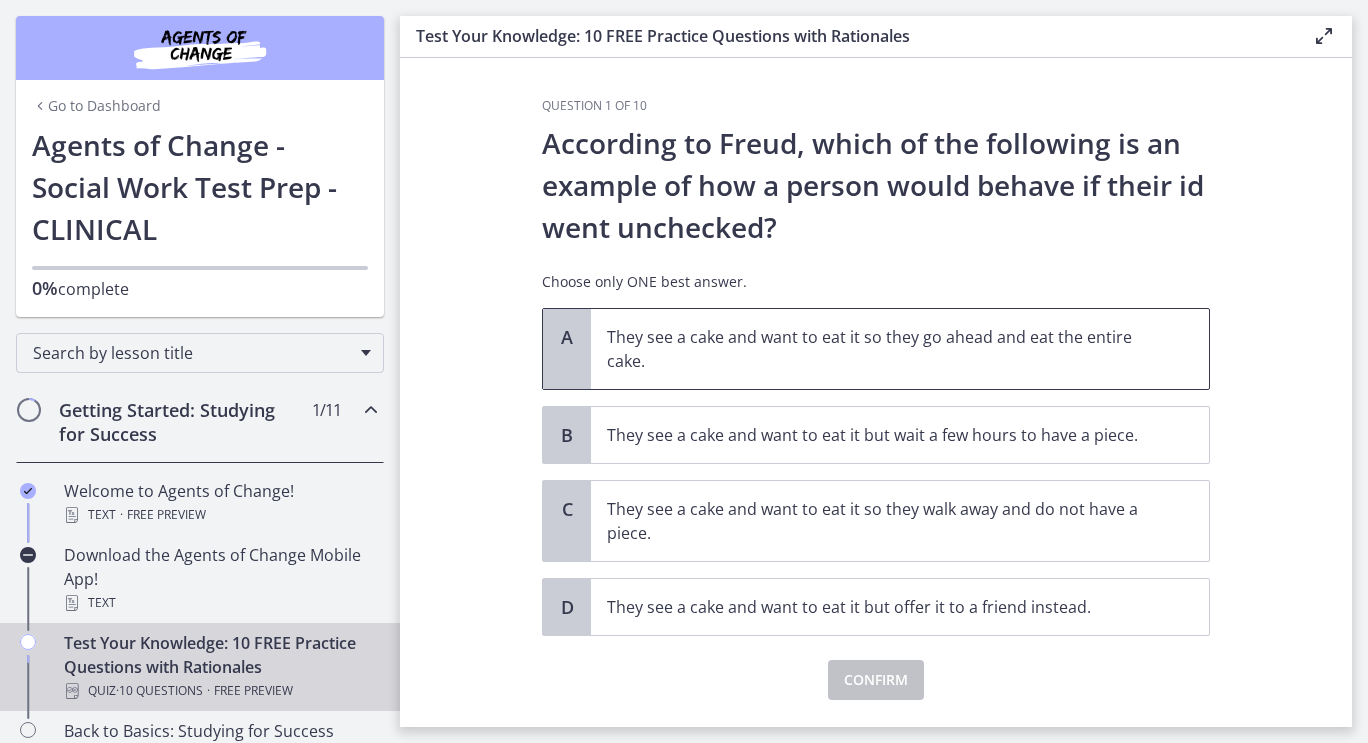 click on "They see a cake and want to eat it so they go ahead and eat the entire cake." at bounding box center [880, 349] 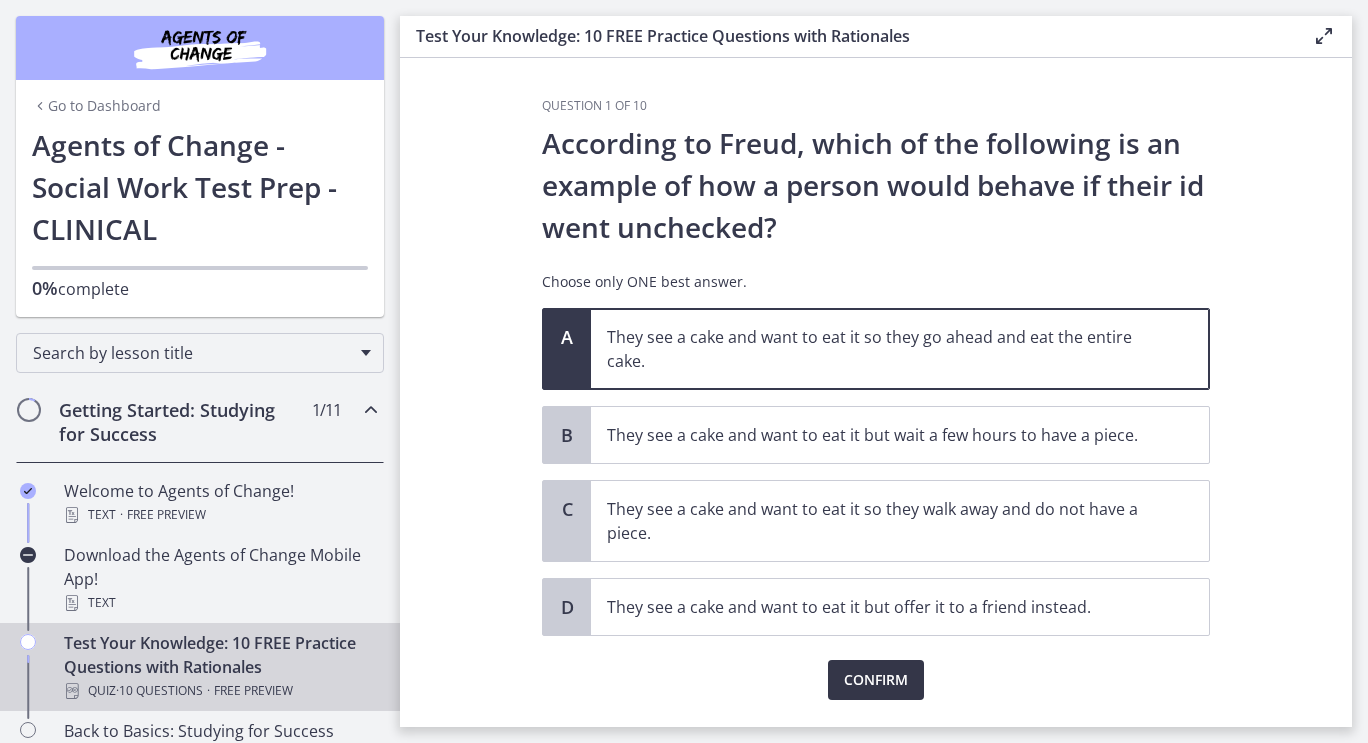 click on "Confirm" at bounding box center (876, 680) 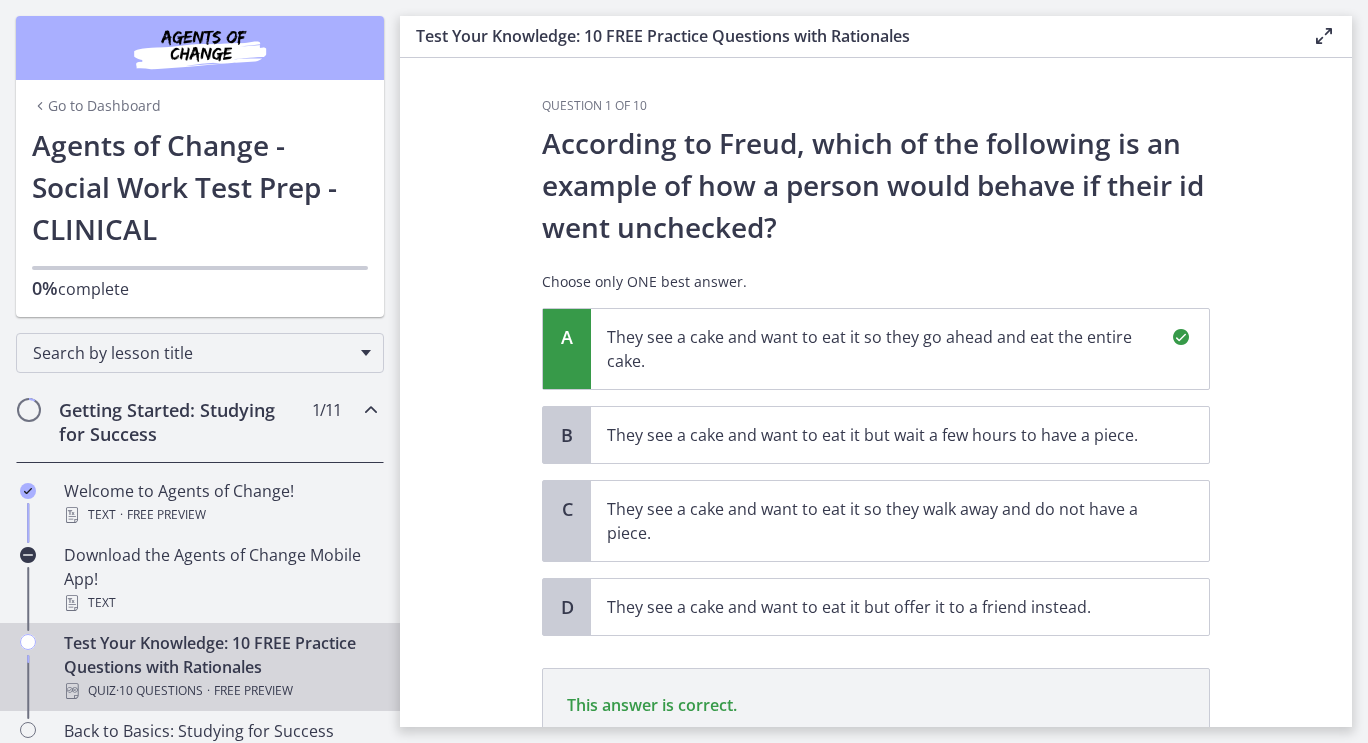 scroll, scrollTop: 263, scrollLeft: 0, axis: vertical 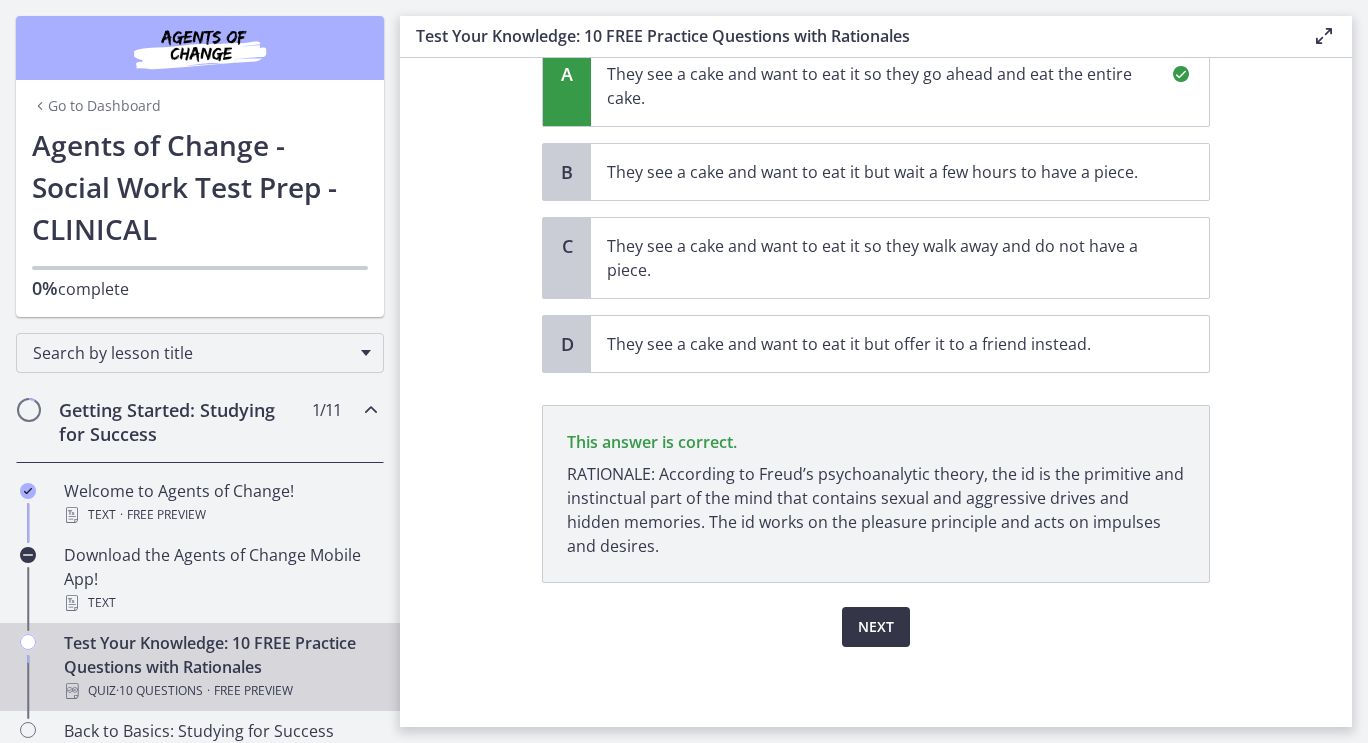 click on "Next" at bounding box center (876, 627) 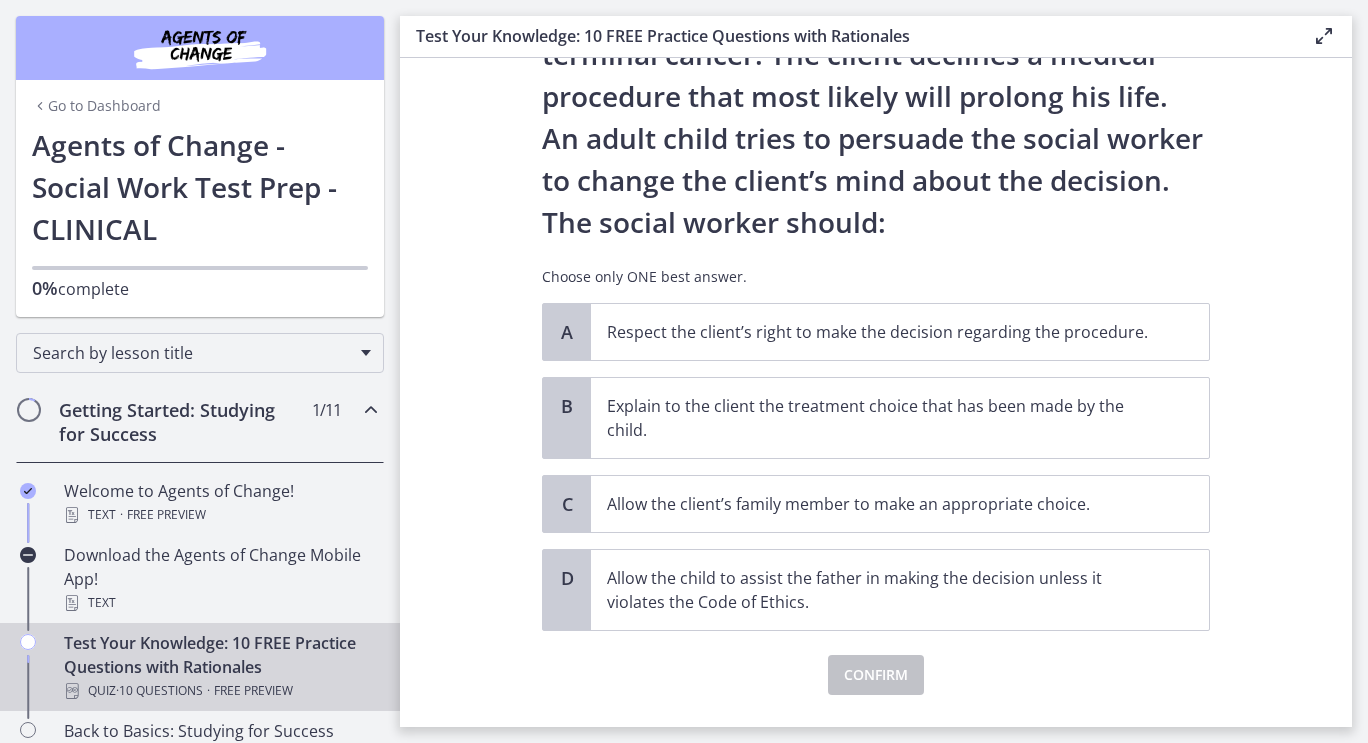 scroll, scrollTop: 174, scrollLeft: 0, axis: vertical 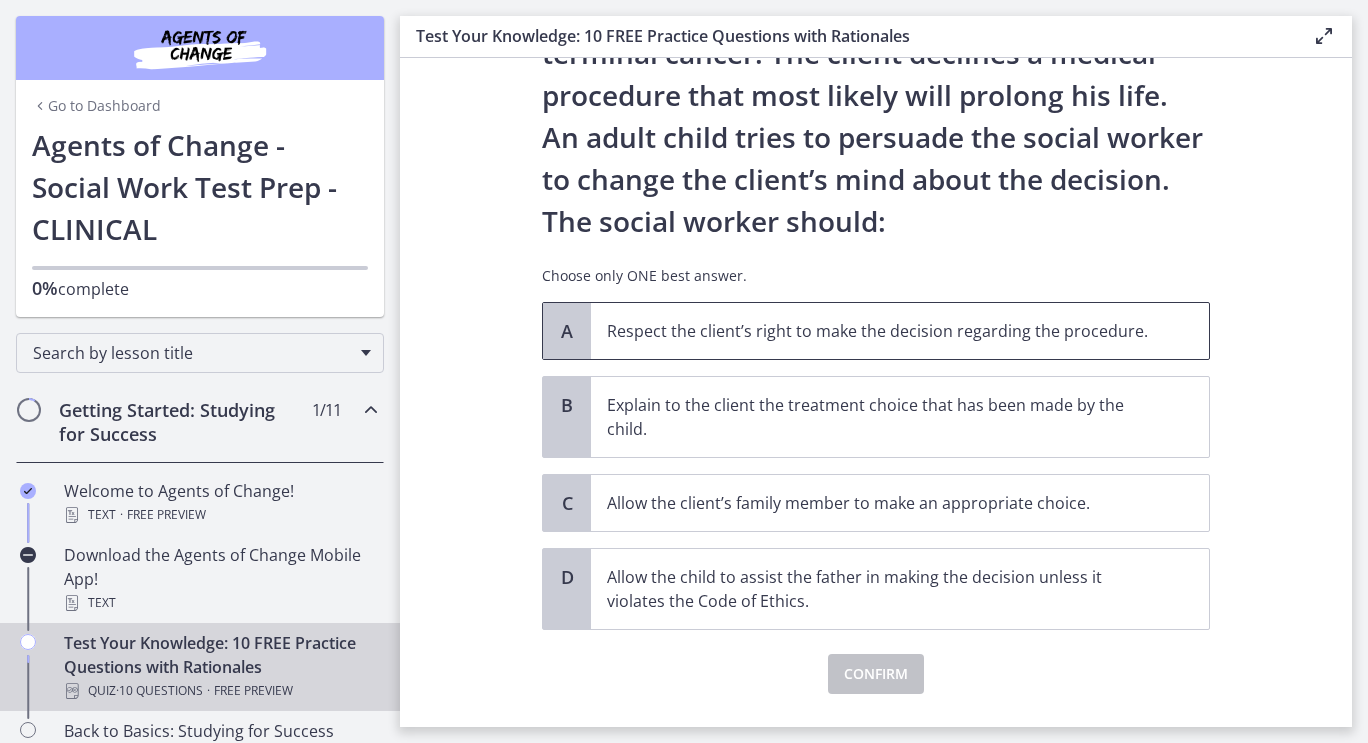 click on "Respect the client’s right to make the decision regarding the procedure." at bounding box center [880, 331] 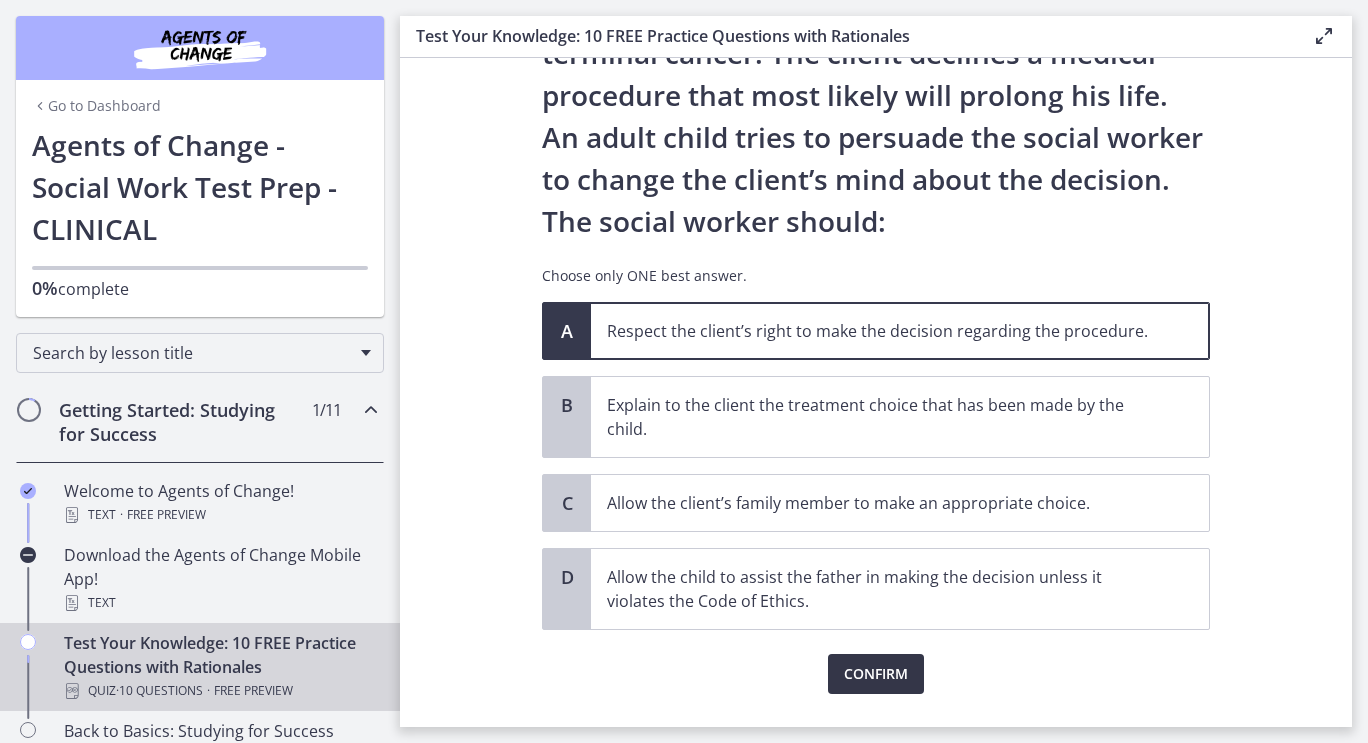 click on "Confirm" at bounding box center [876, 674] 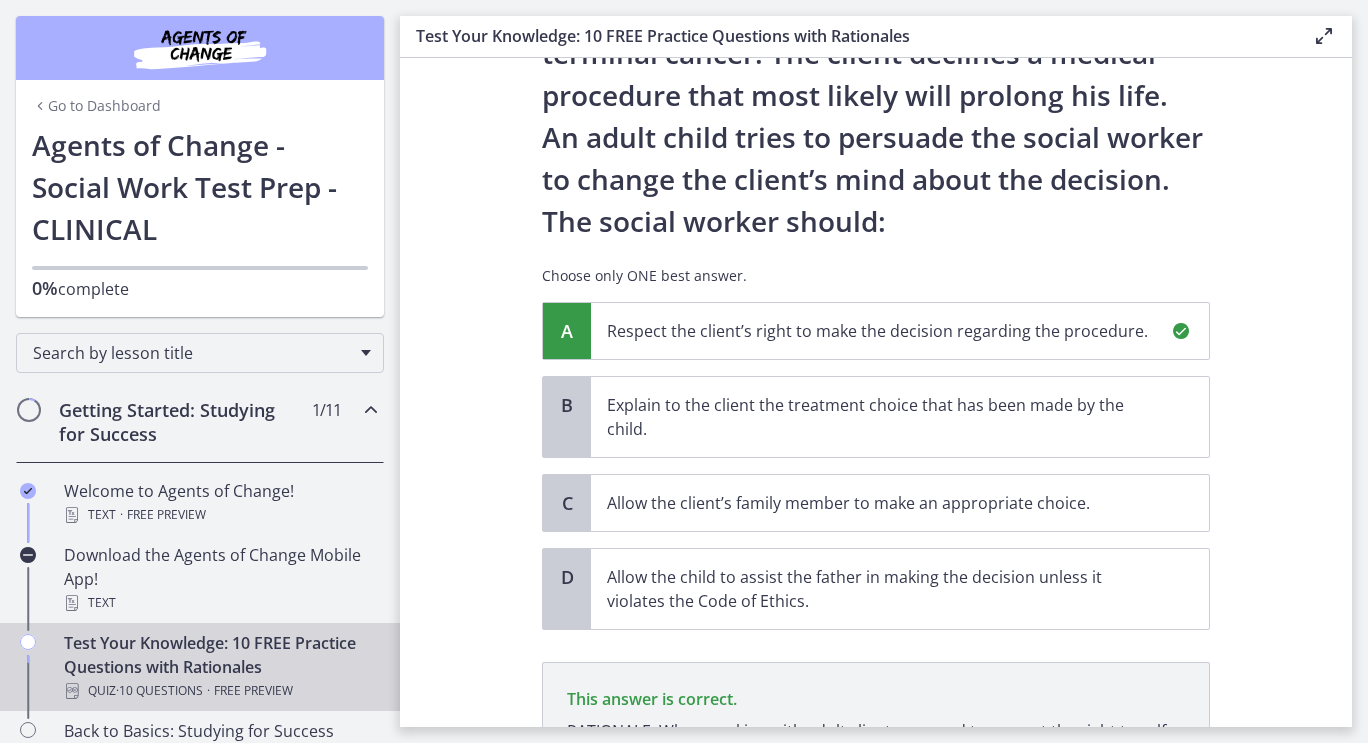 scroll, scrollTop: 431, scrollLeft: 0, axis: vertical 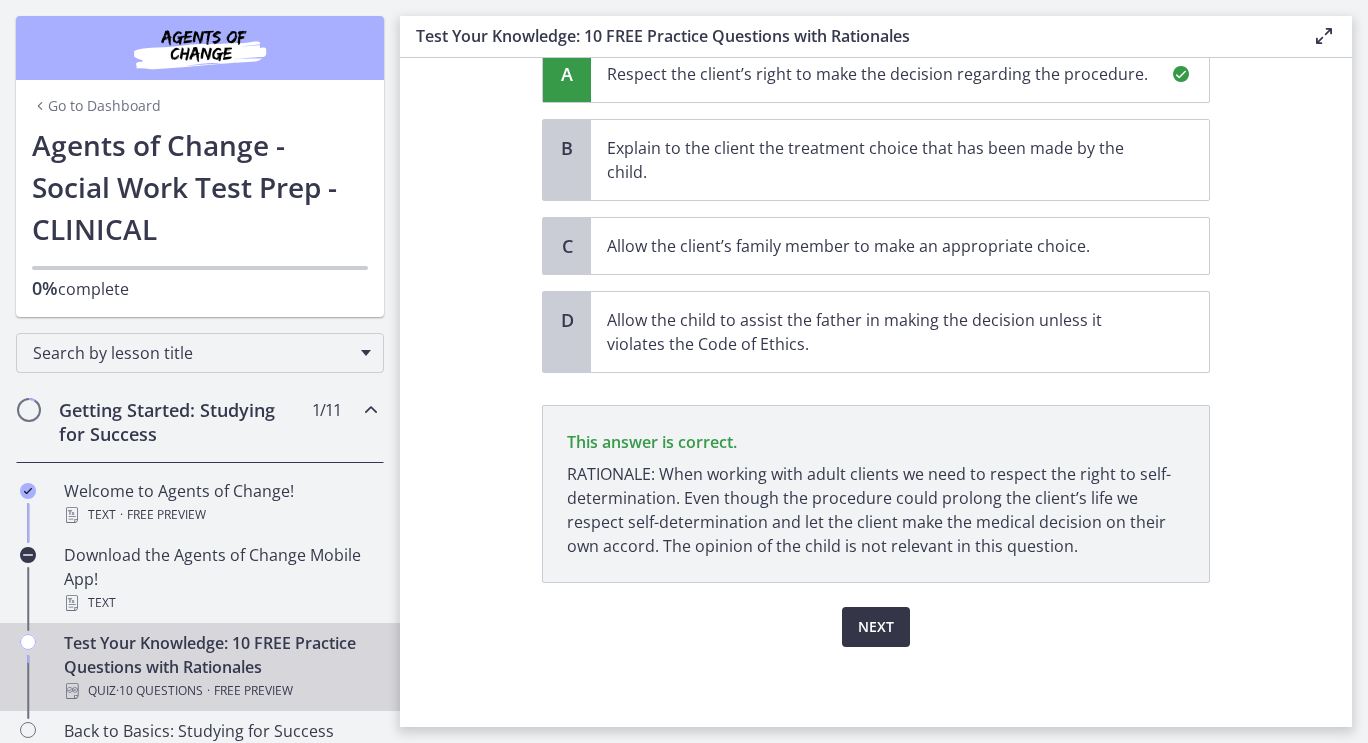 click on "Next" at bounding box center (876, 627) 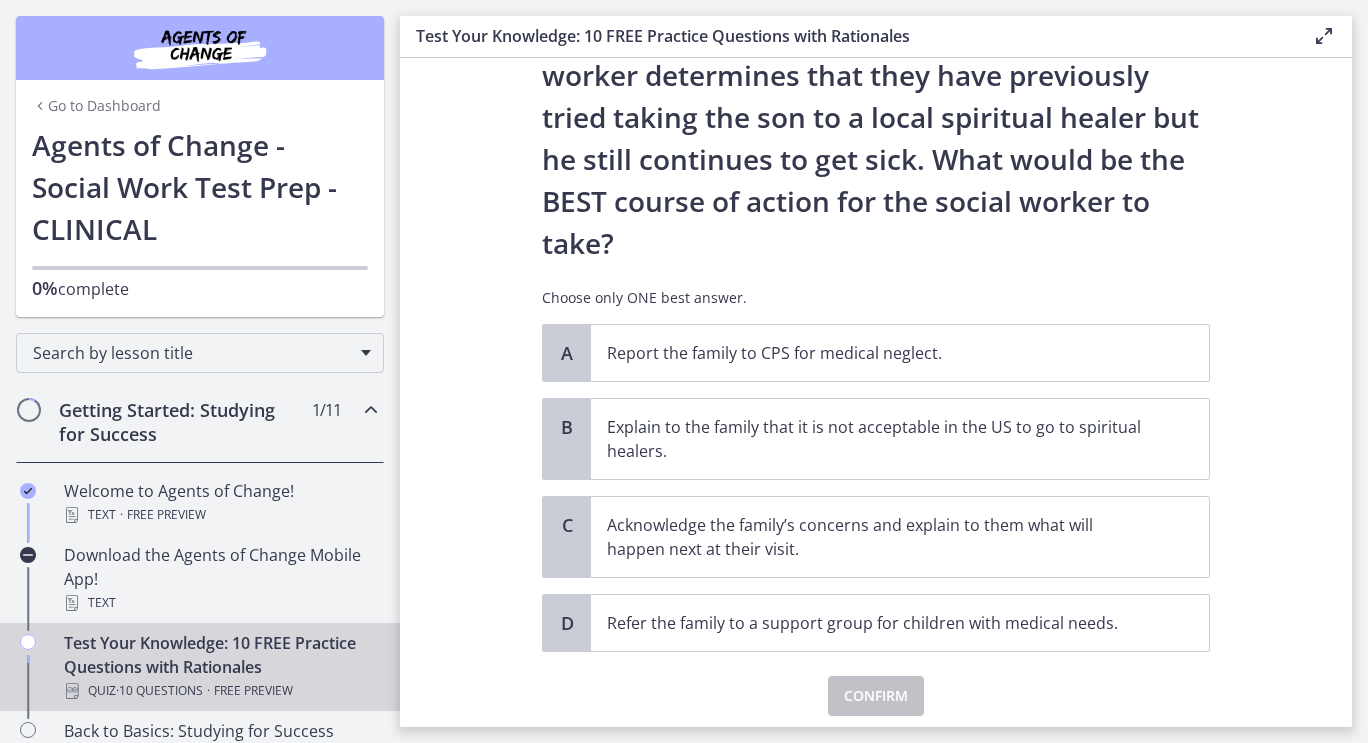 scroll, scrollTop: 328, scrollLeft: 0, axis: vertical 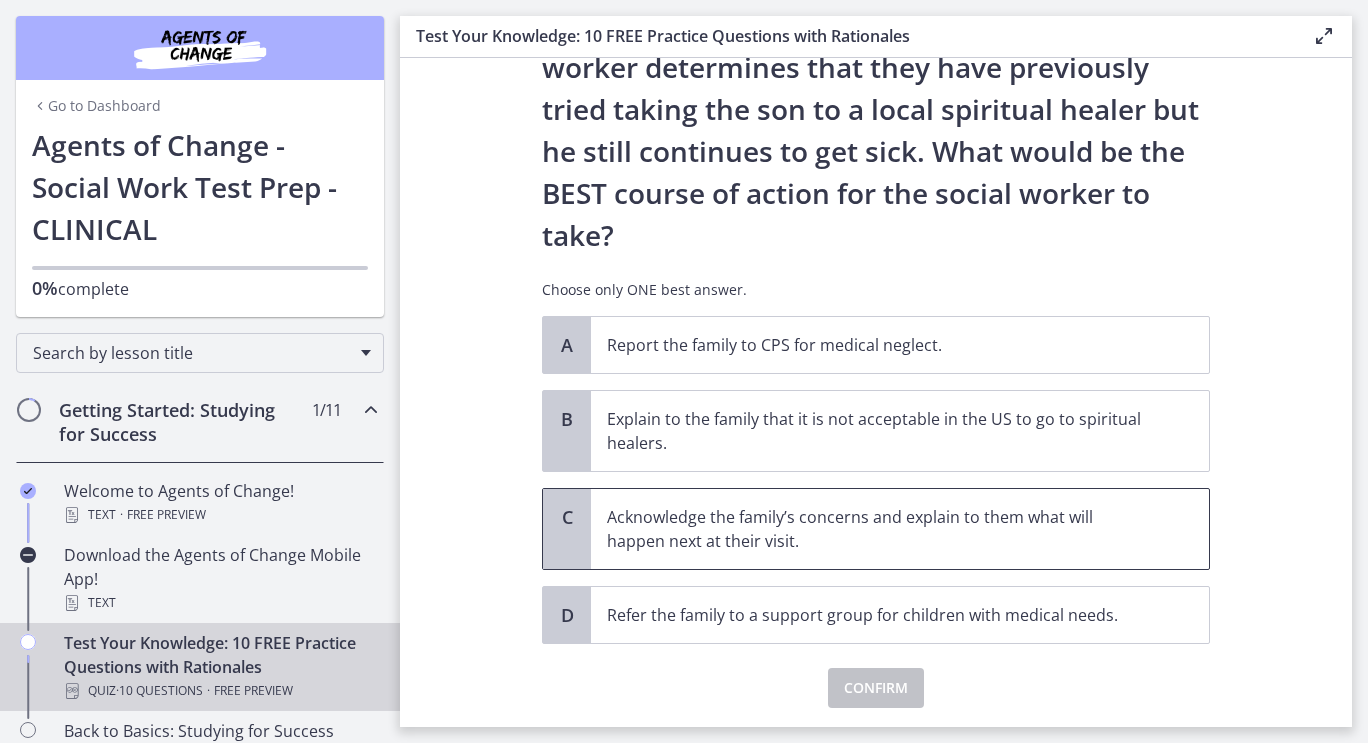 click on "Acknowledge the family’s concerns and explain to them what will happen next at their visit." at bounding box center [880, 529] 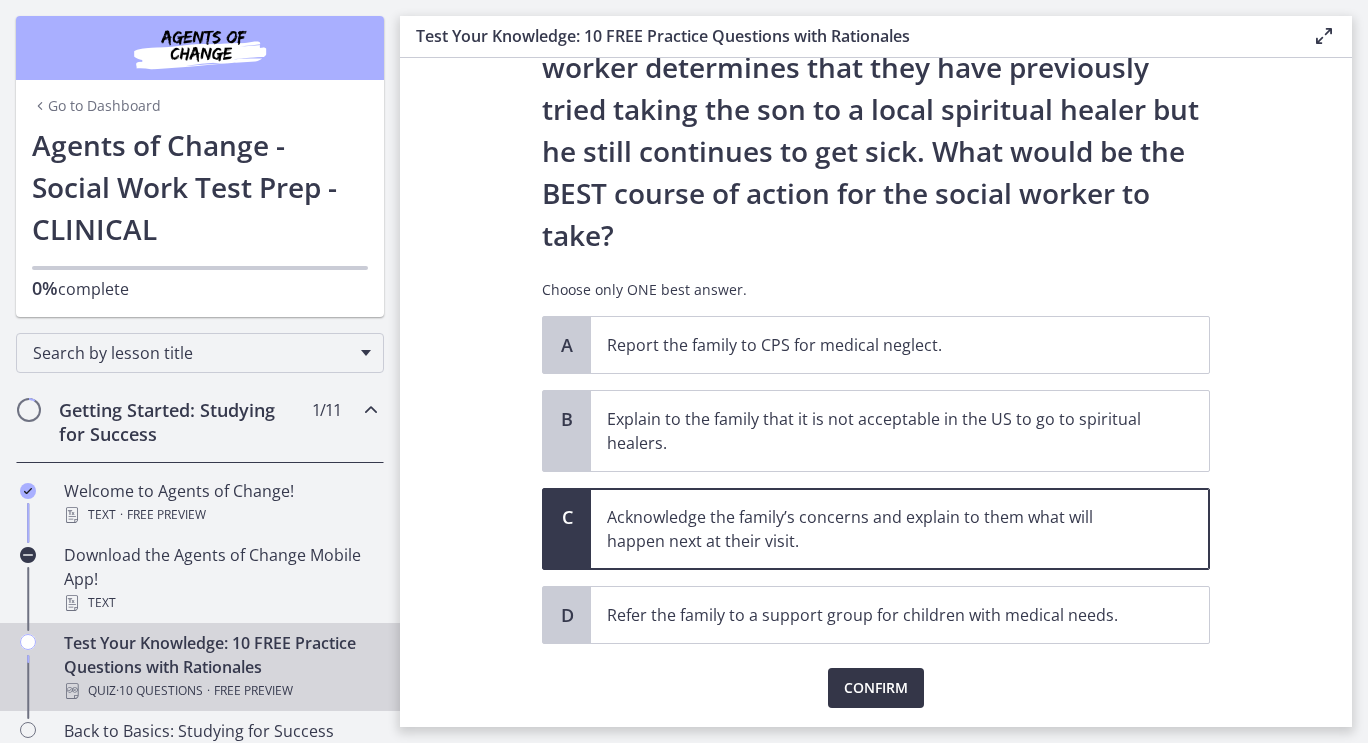 click on "Confirm" at bounding box center [876, 688] 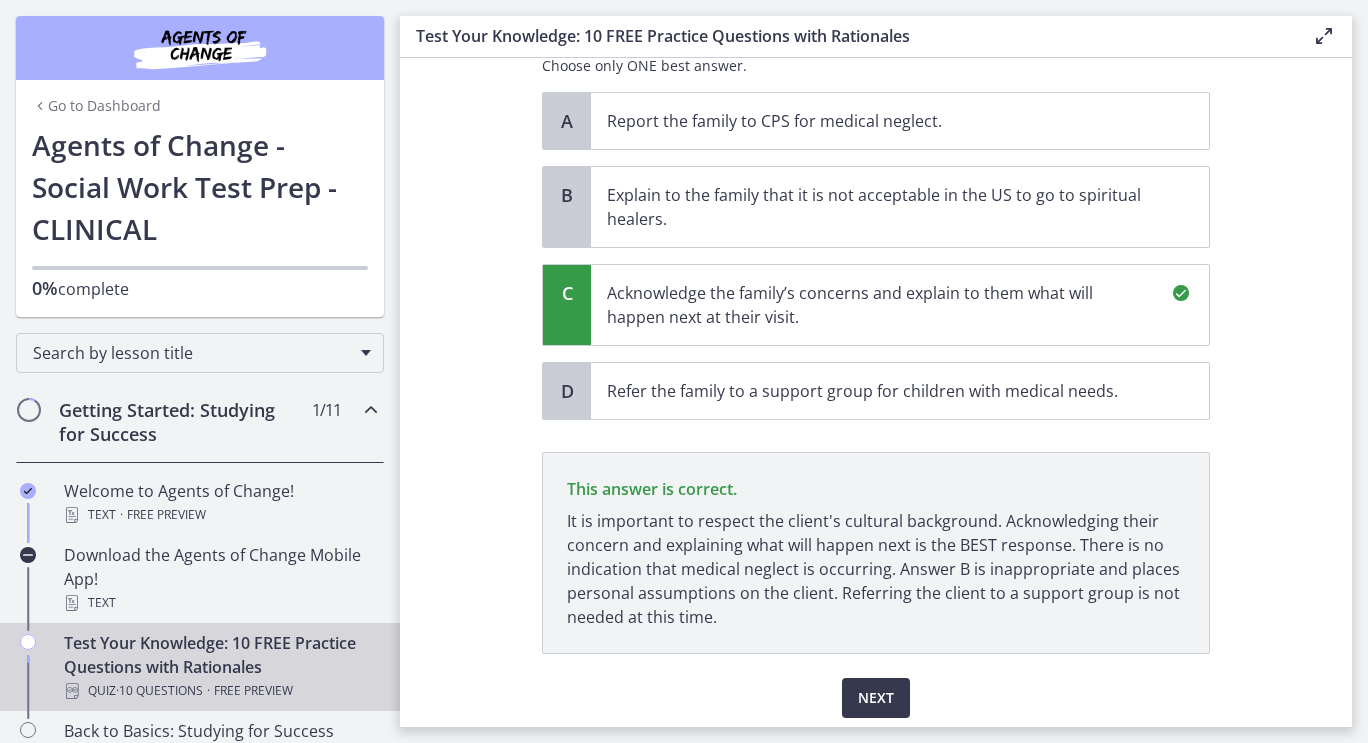 scroll, scrollTop: 623, scrollLeft: 0, axis: vertical 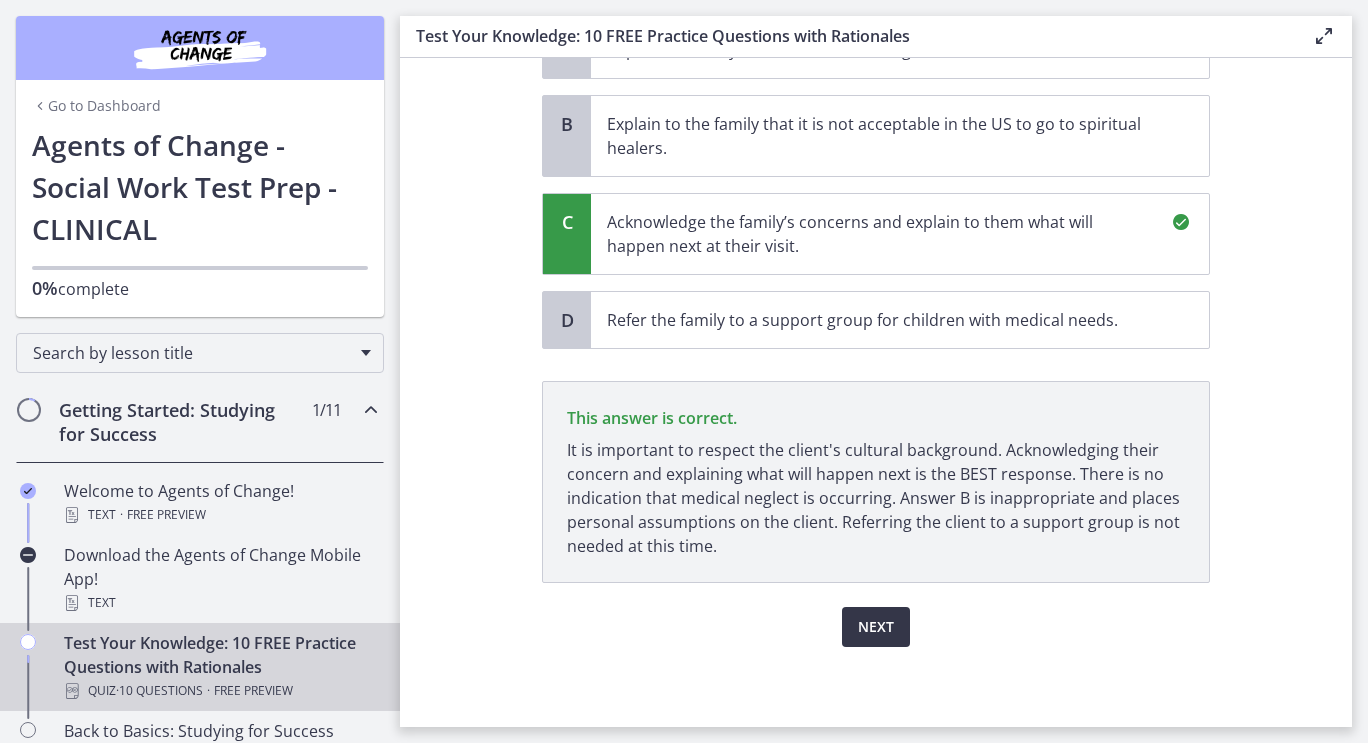 click on "Next" at bounding box center (876, 627) 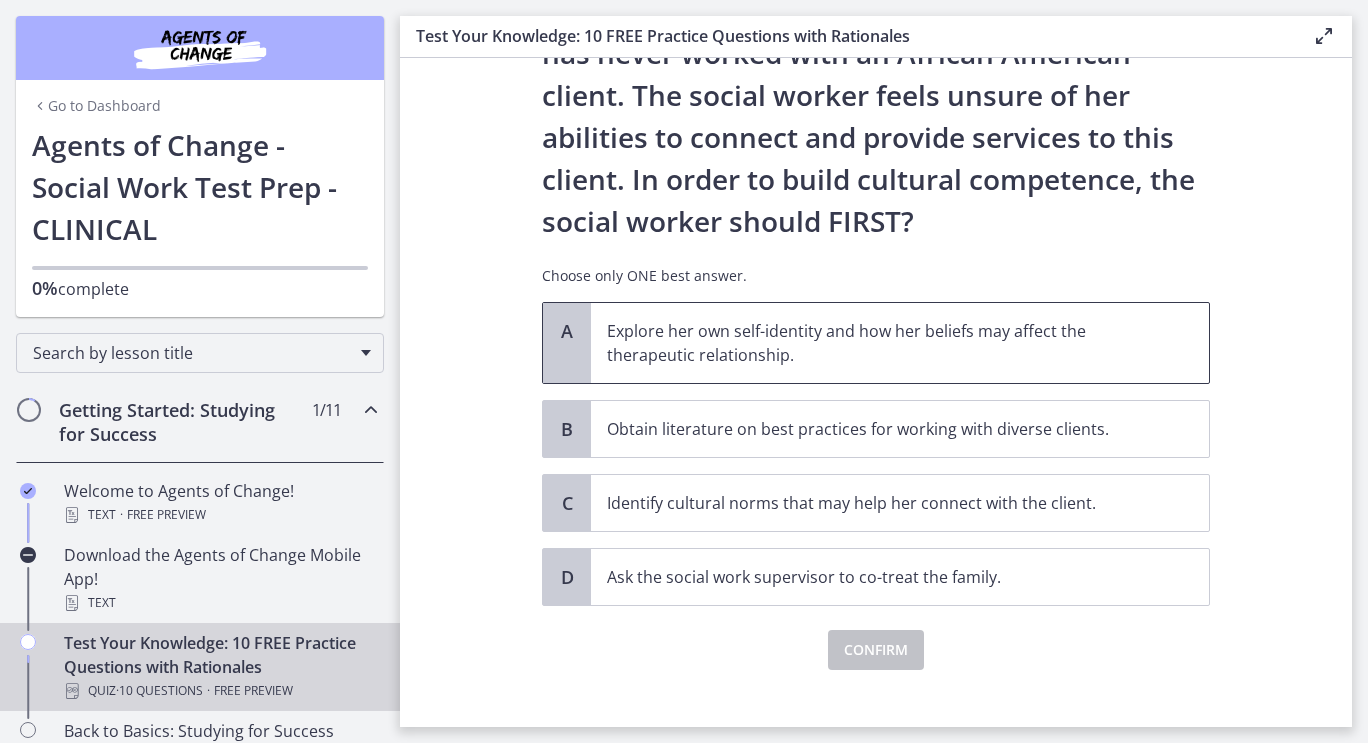 scroll, scrollTop: 272, scrollLeft: 0, axis: vertical 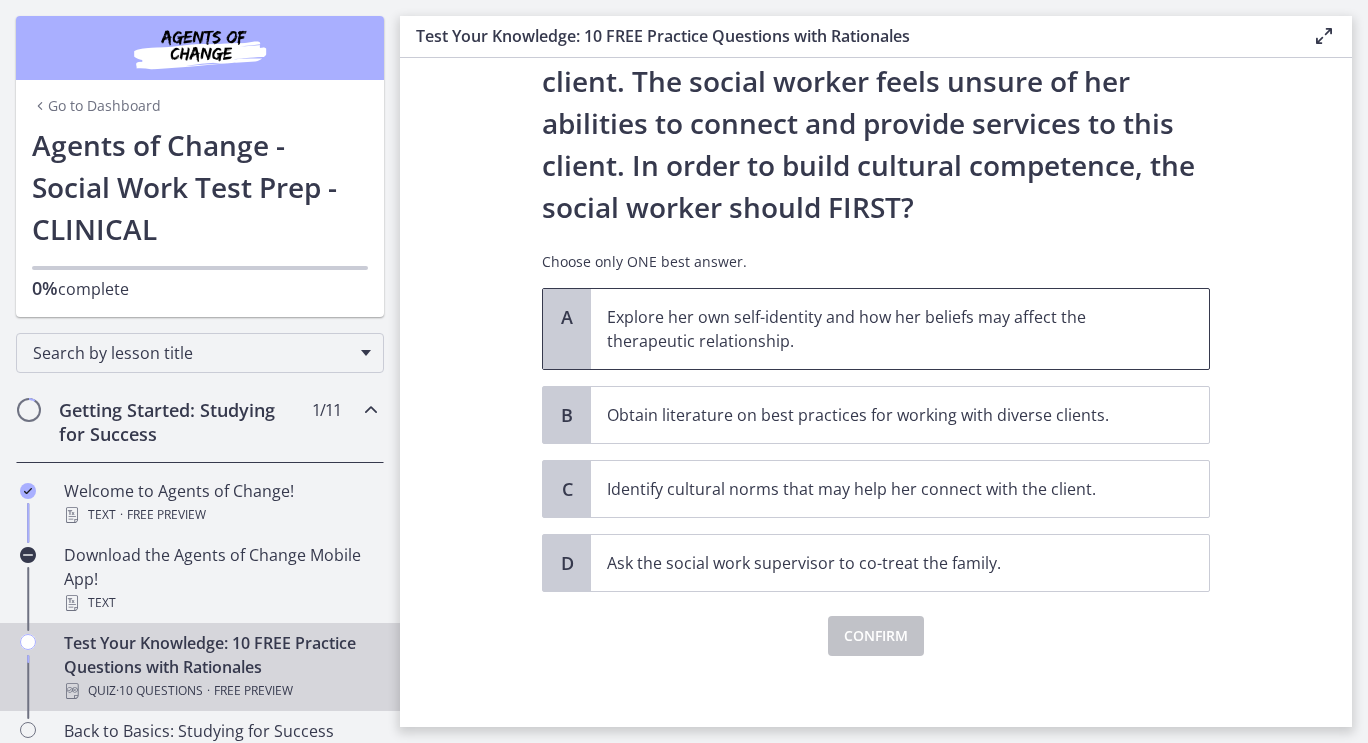 click on "Explore her own self-identity and how her beliefs may affect the therapeutic relationship." at bounding box center [880, 329] 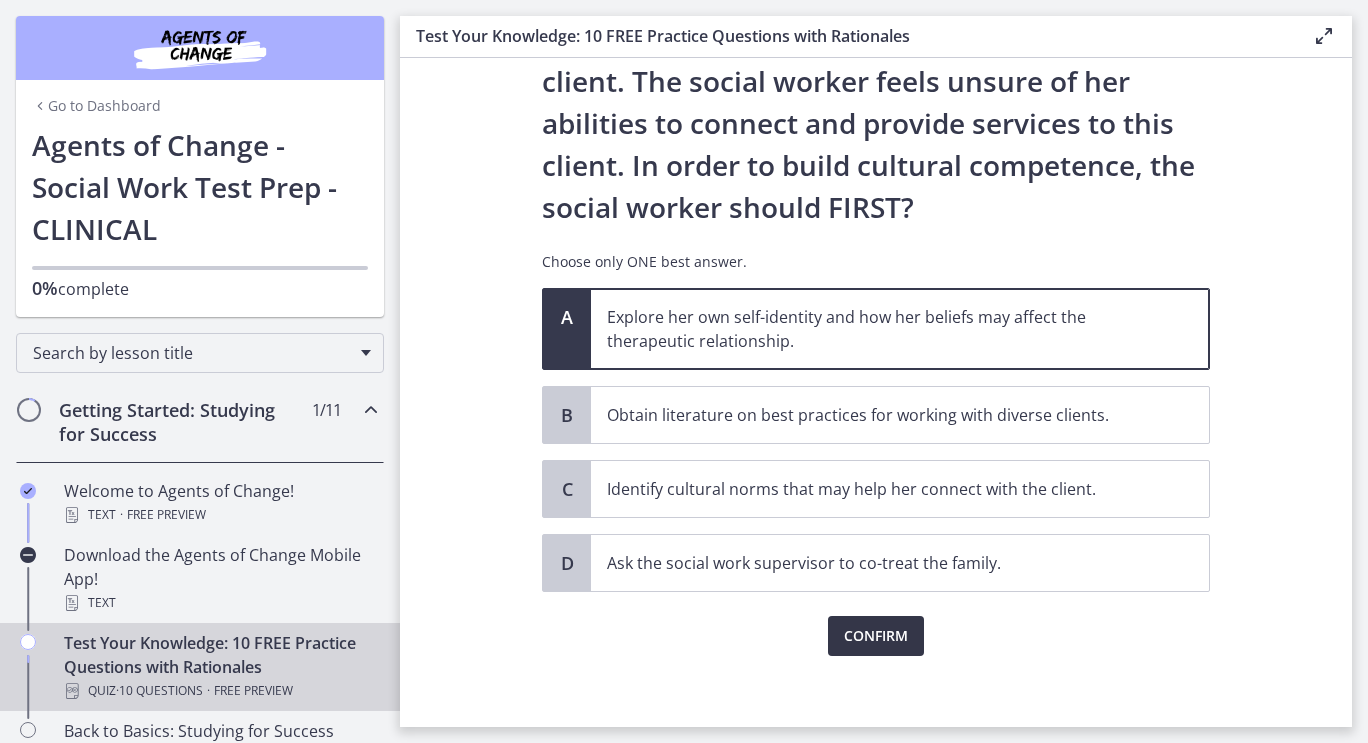click on "Confirm" at bounding box center (876, 636) 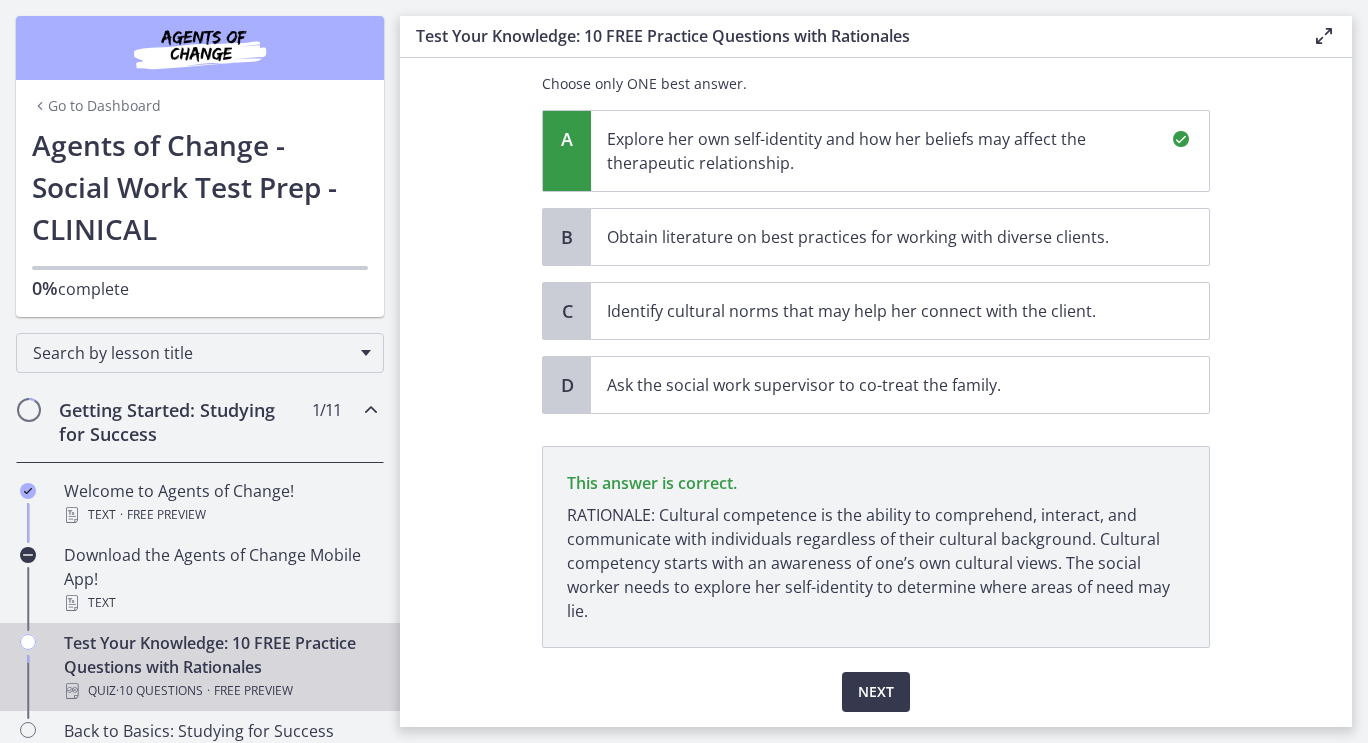scroll, scrollTop: 515, scrollLeft: 0, axis: vertical 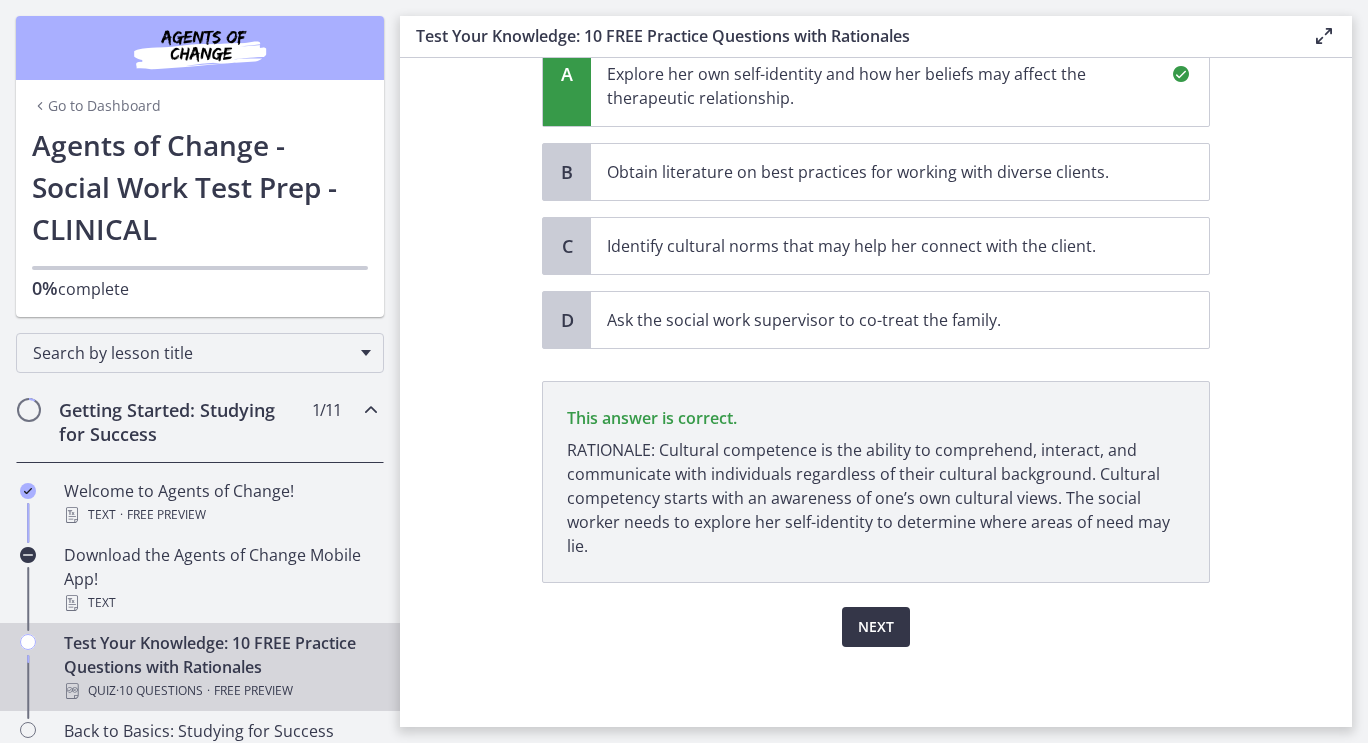 click on "Next" at bounding box center (876, 627) 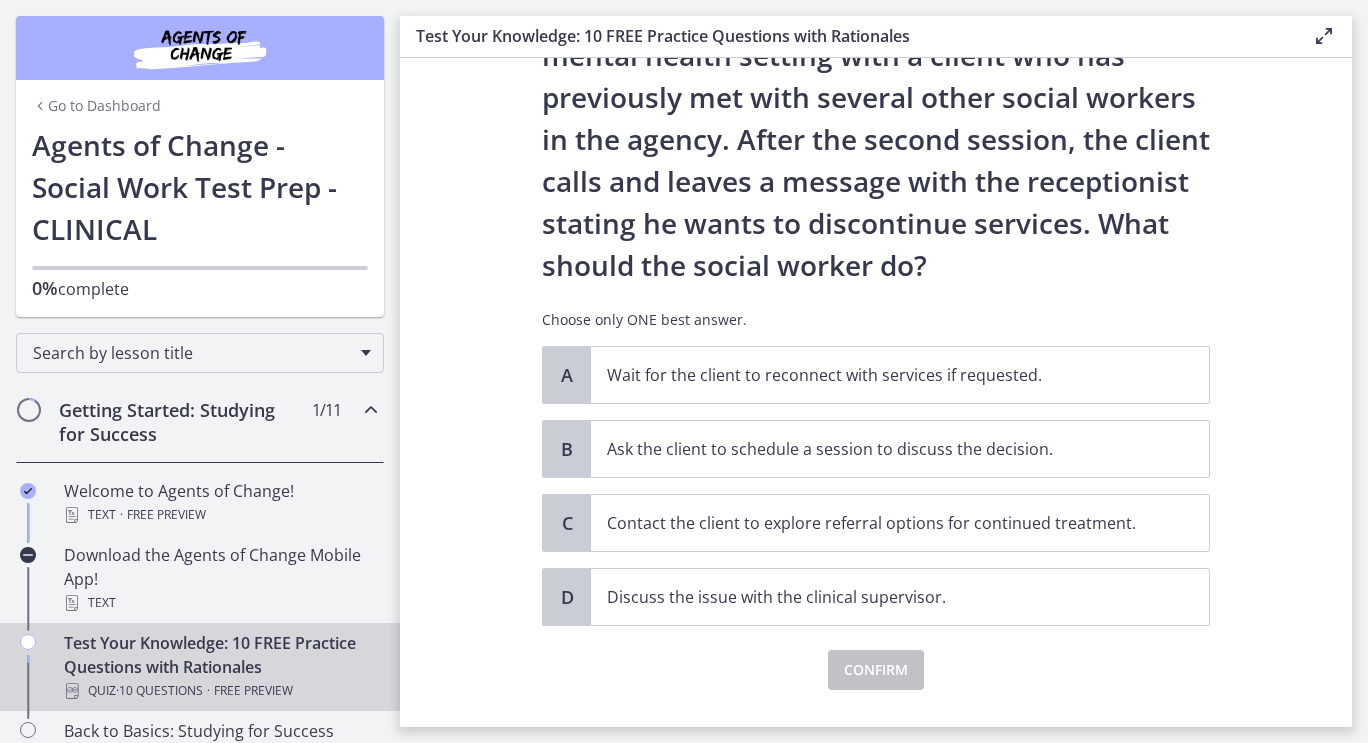 scroll, scrollTop: 131, scrollLeft: 0, axis: vertical 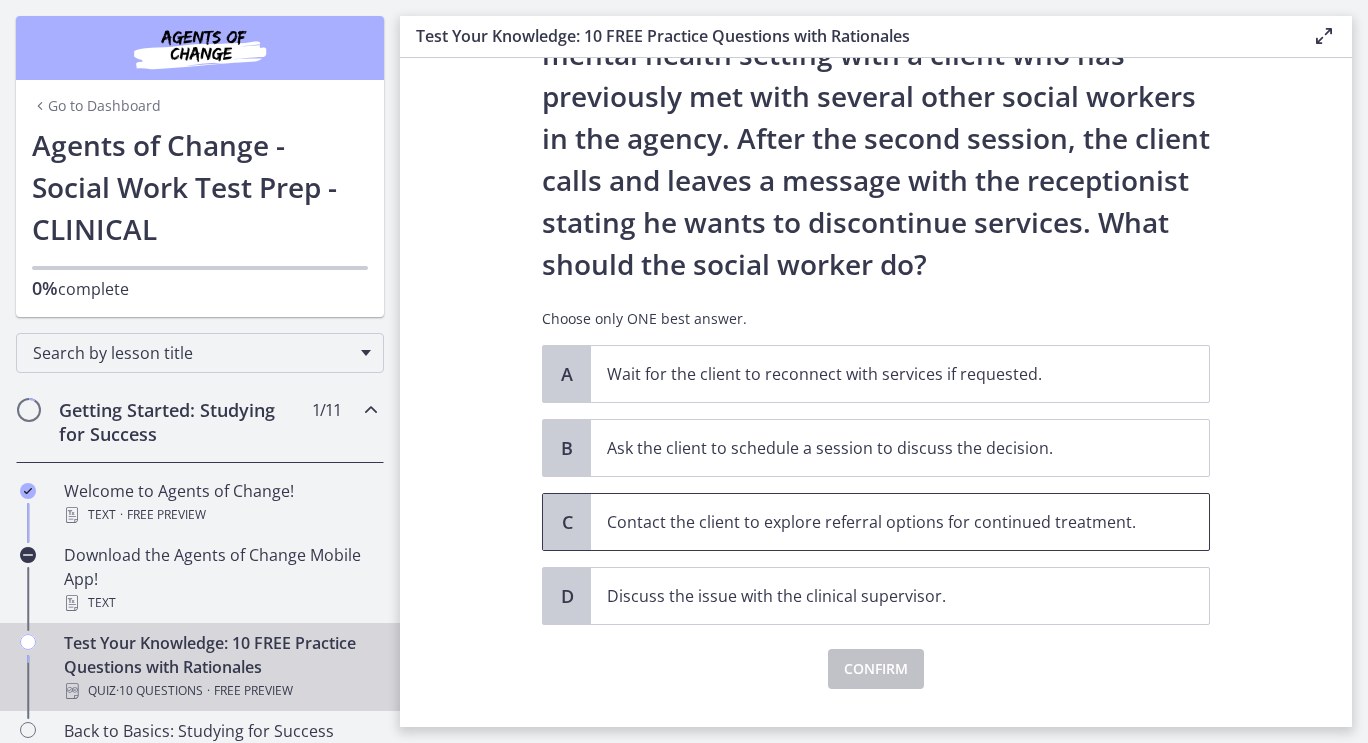 click on "Contact the client to explore referral options for continued treatment." at bounding box center (880, 522) 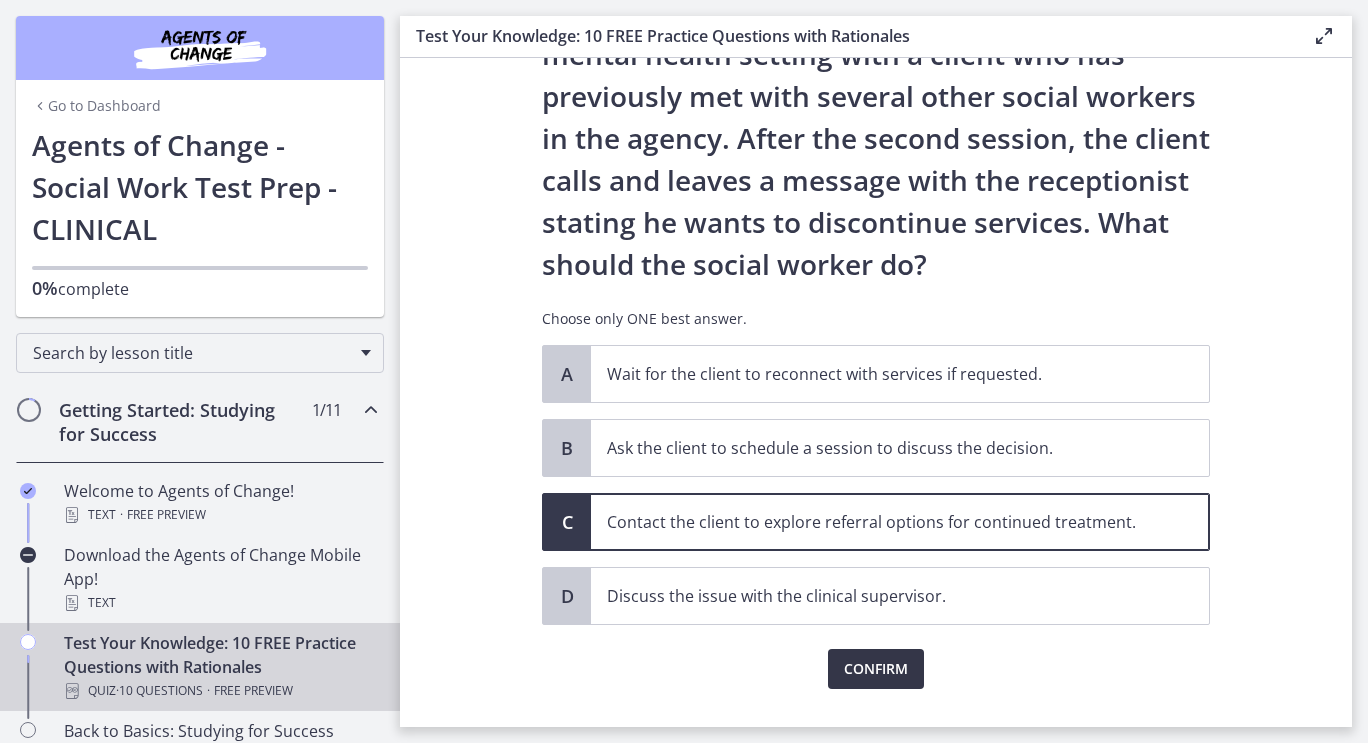 click on "Confirm" at bounding box center (876, 669) 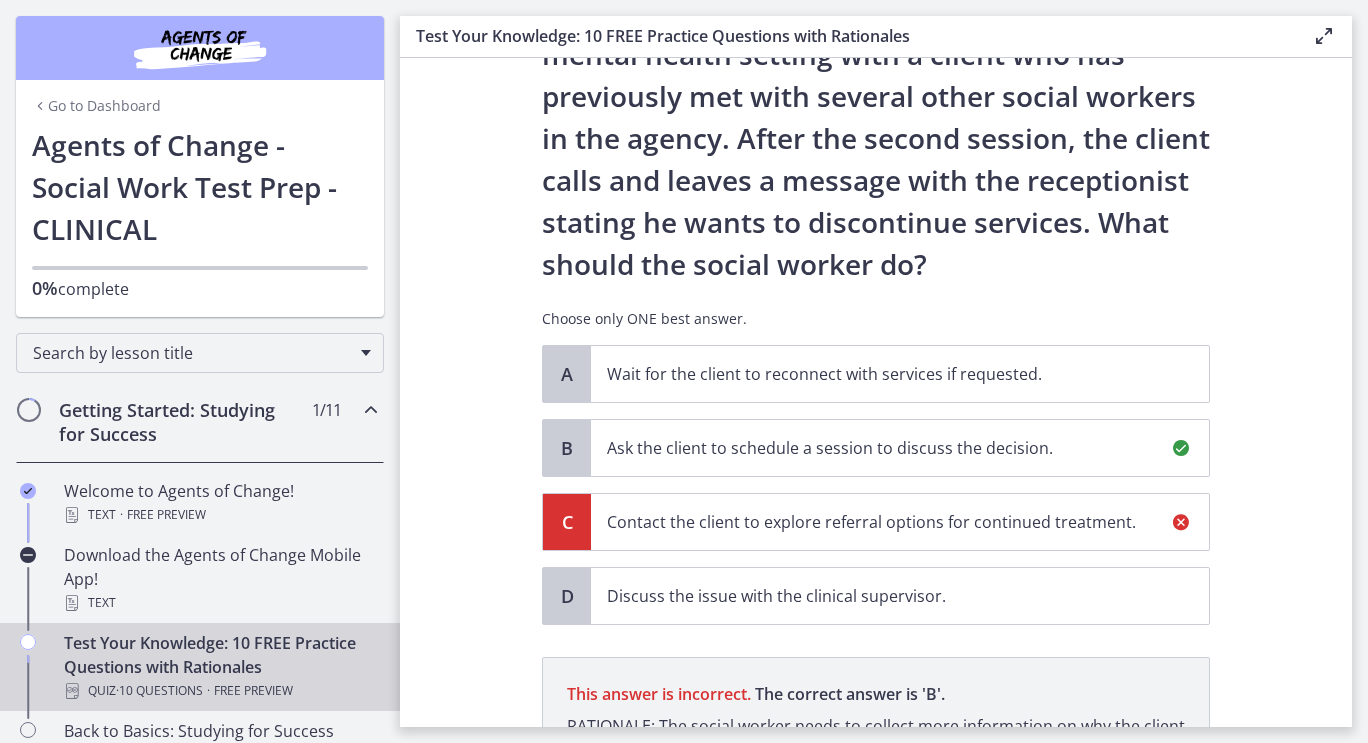 scroll, scrollTop: 407, scrollLeft: 0, axis: vertical 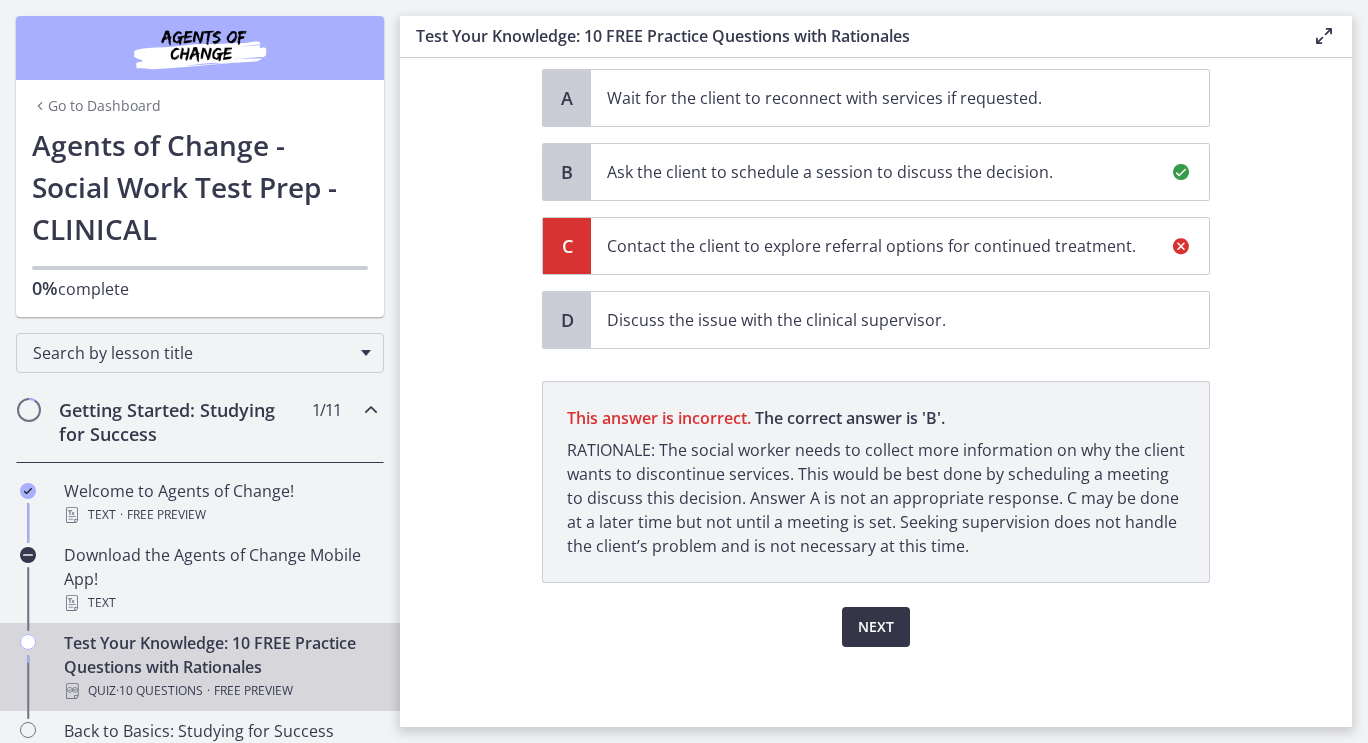 click on "Next" at bounding box center (876, 627) 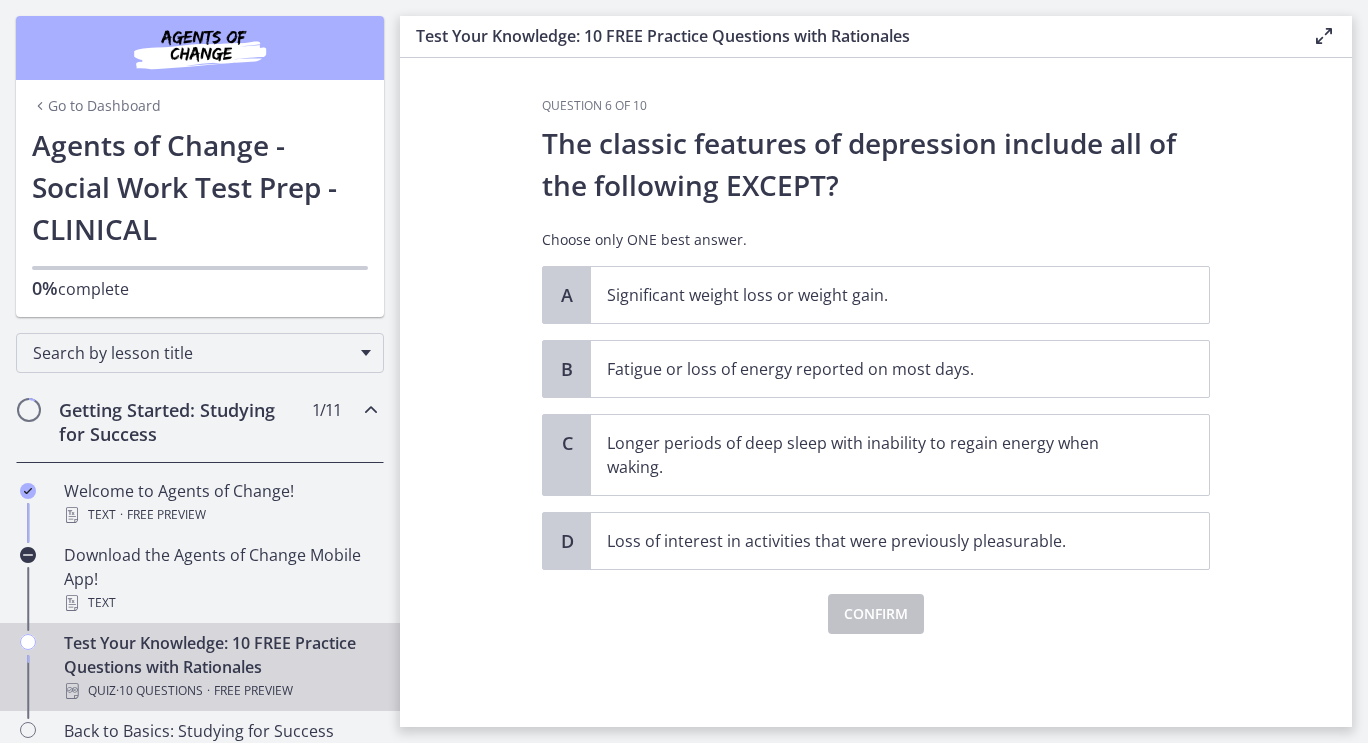 scroll, scrollTop: 0, scrollLeft: 0, axis: both 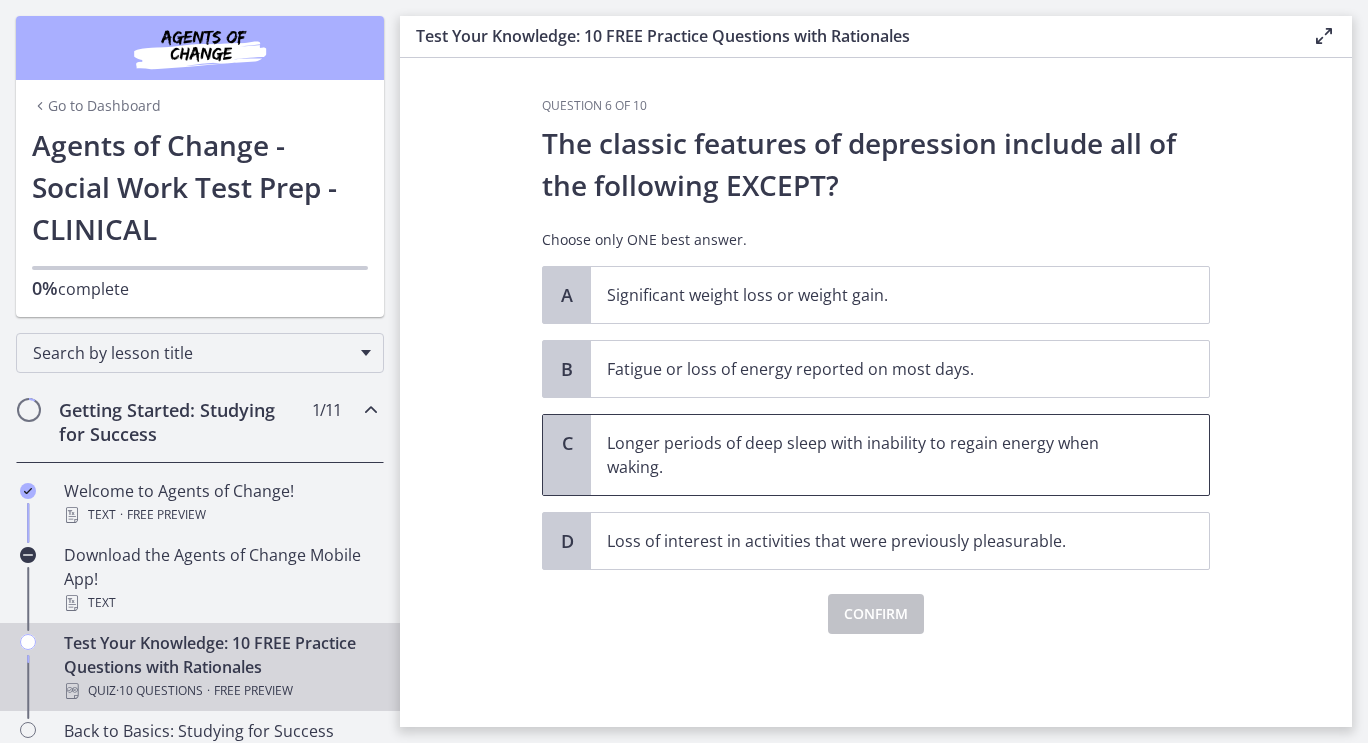 click on "Longer periods of deep sleep with inability to regain energy when waking." at bounding box center [880, 455] 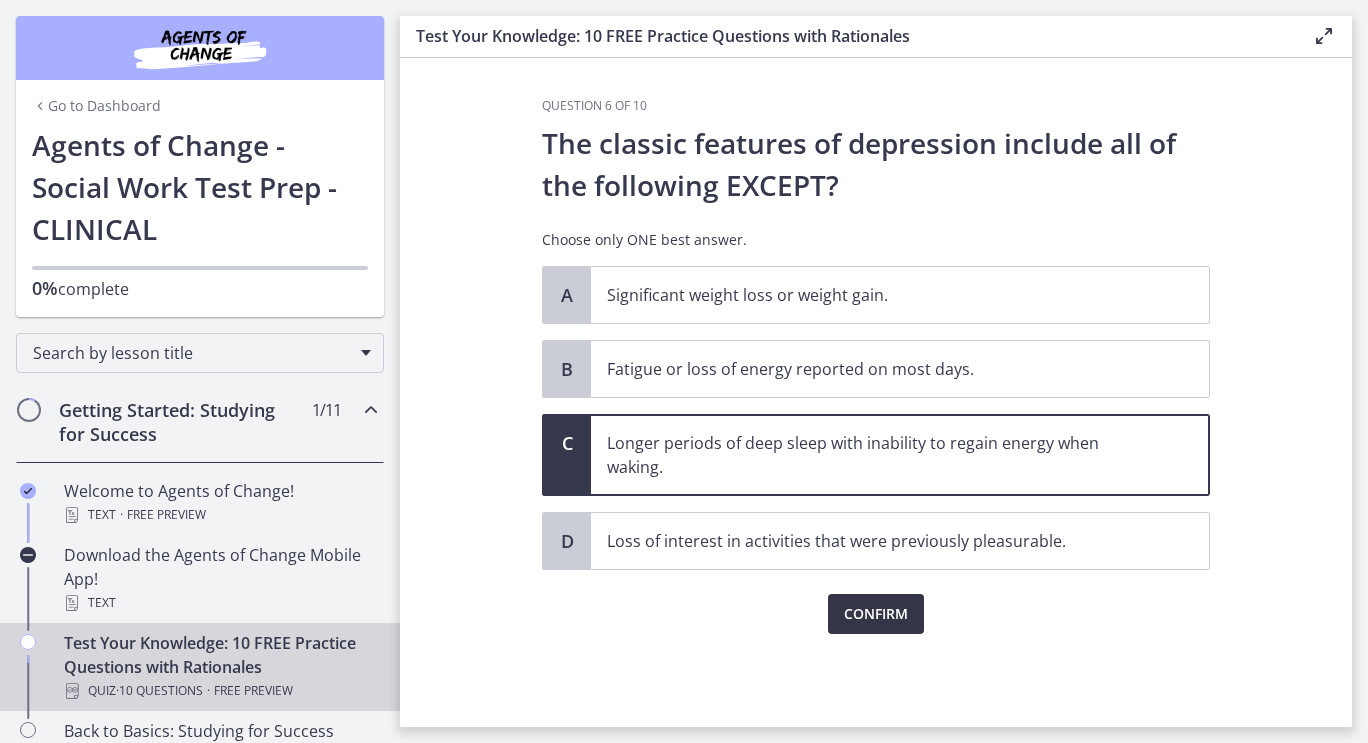 click on "Confirm" at bounding box center [876, 614] 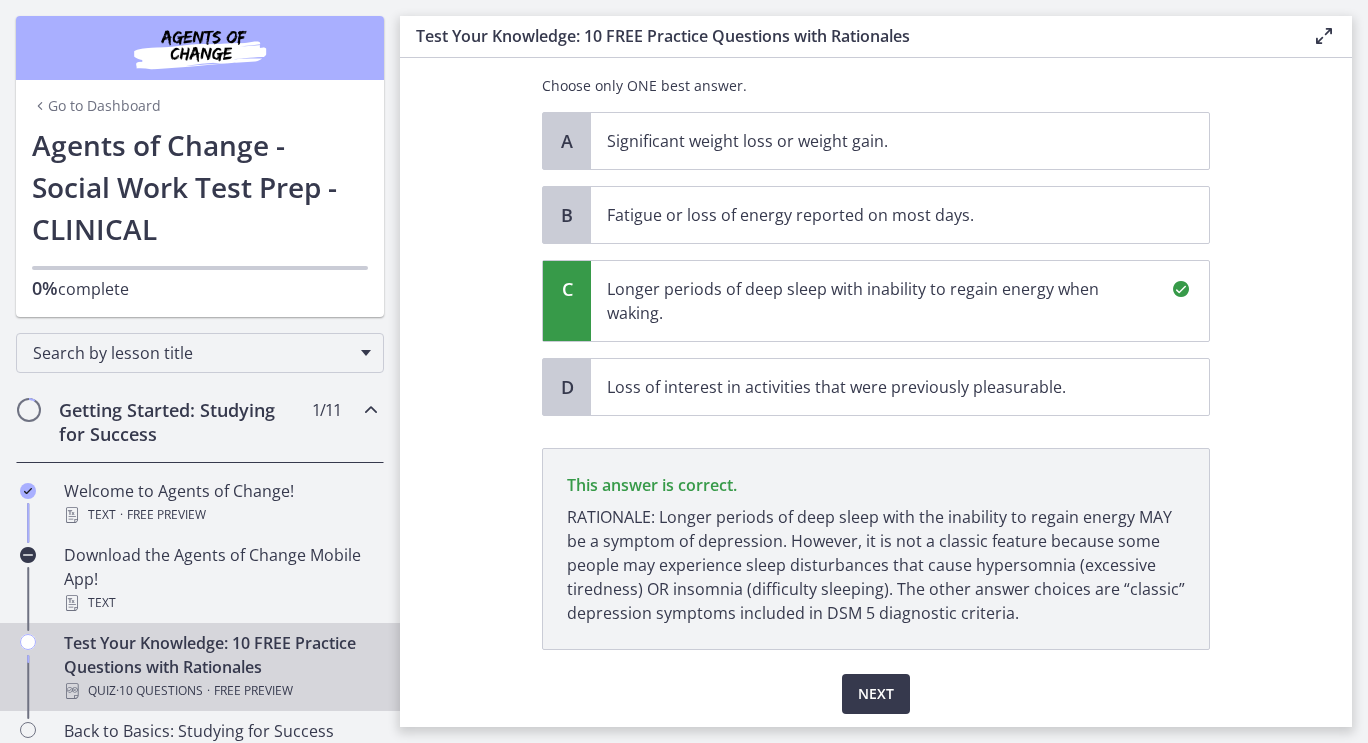 scroll, scrollTop: 221, scrollLeft: 0, axis: vertical 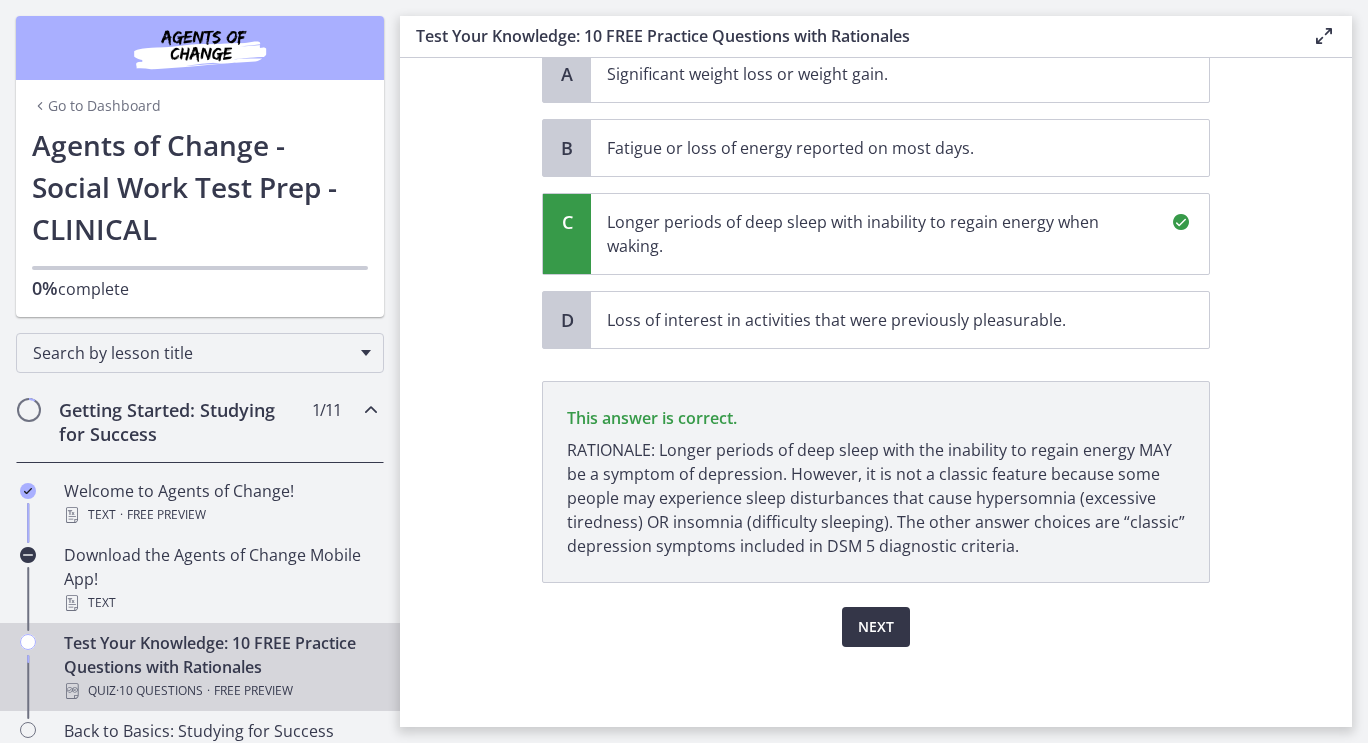 click on "Next" at bounding box center (876, 627) 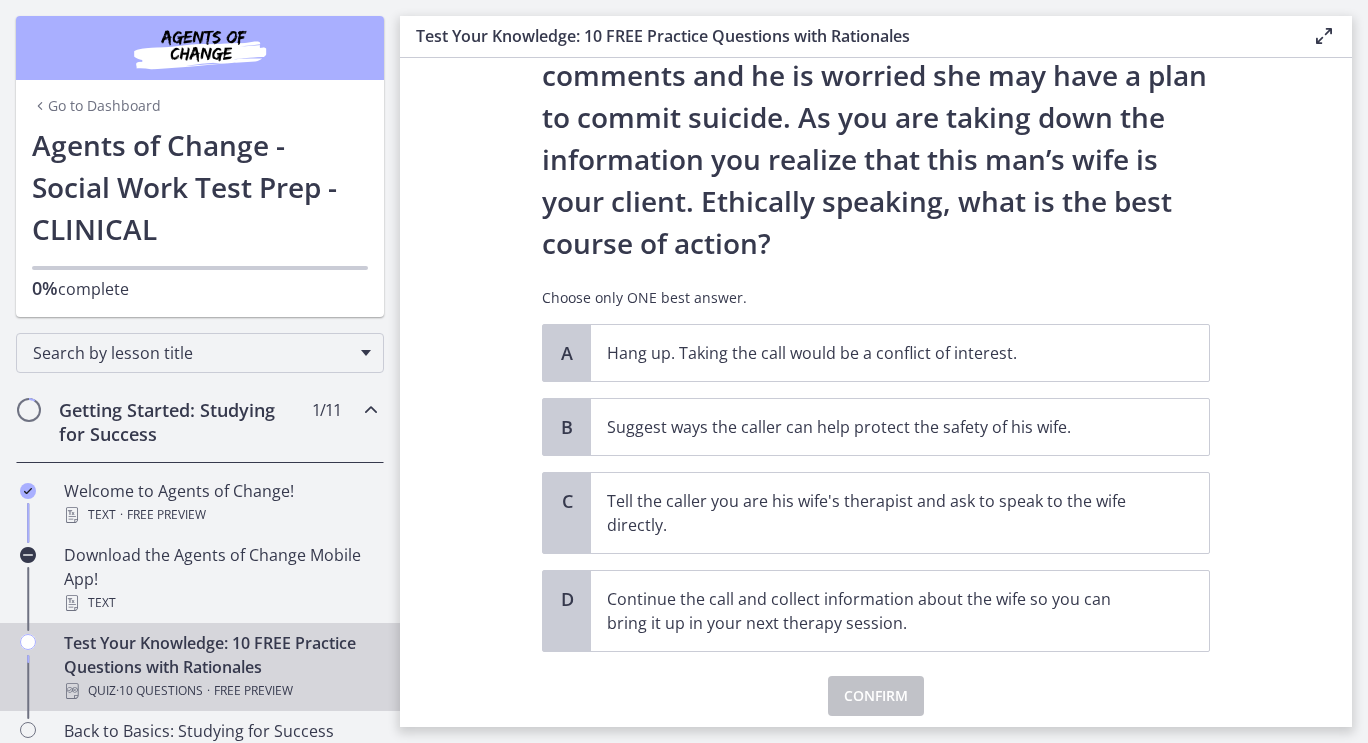 scroll, scrollTop: 217, scrollLeft: 0, axis: vertical 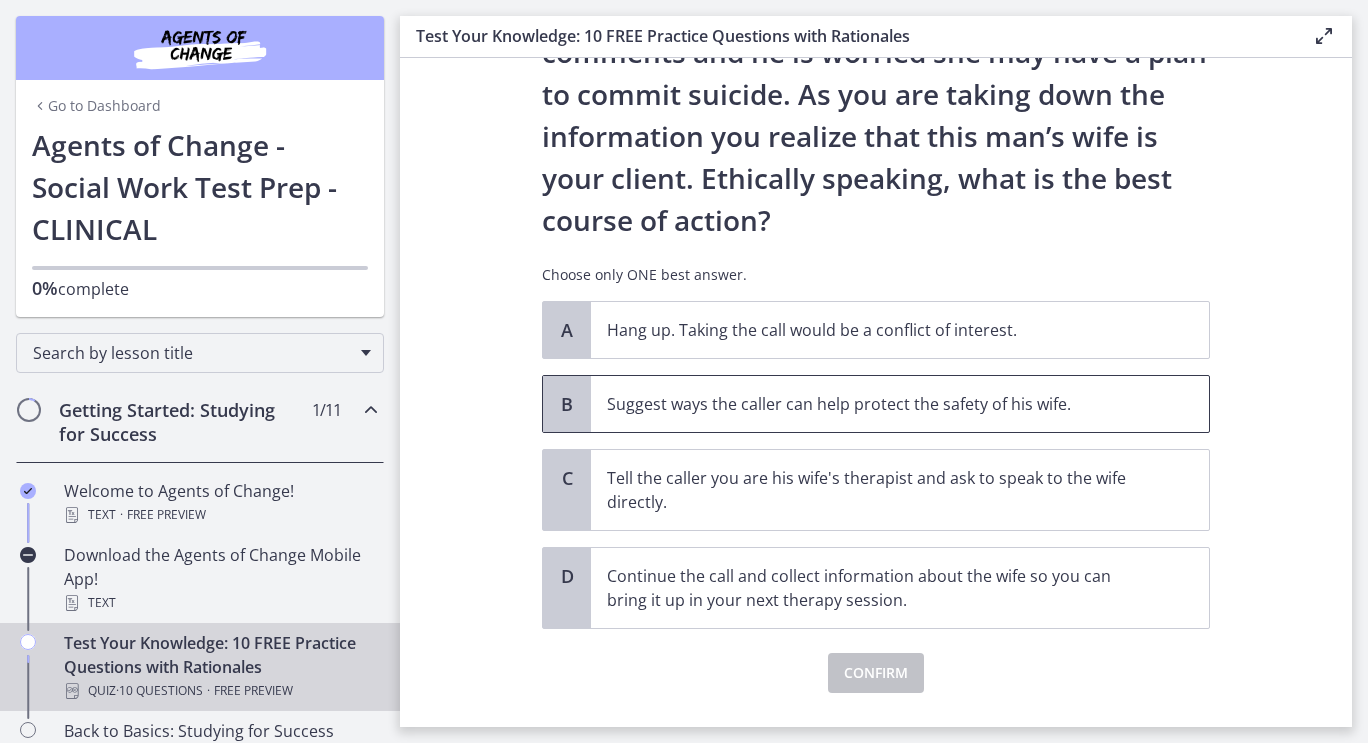 click on "Suggest ways the caller can help protect the safety of his wife." at bounding box center (880, 404) 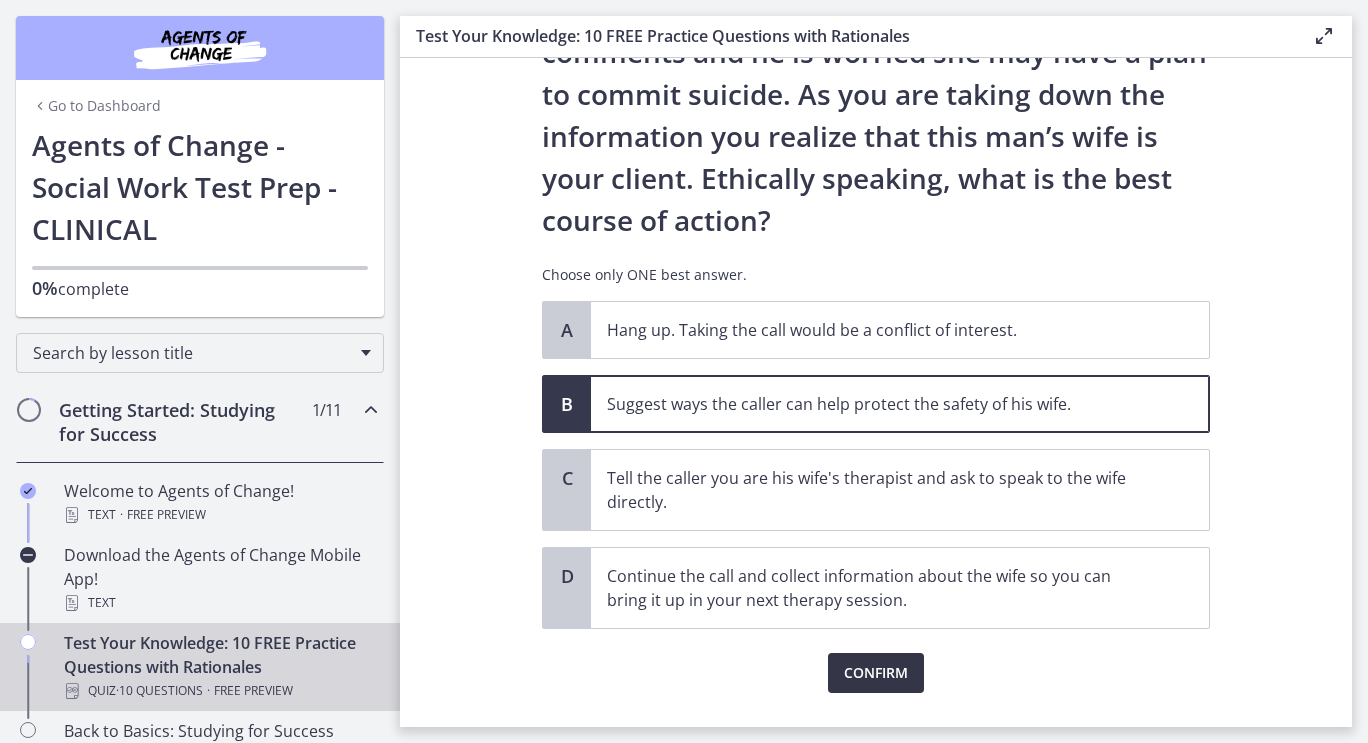 click on "Confirm" at bounding box center [876, 673] 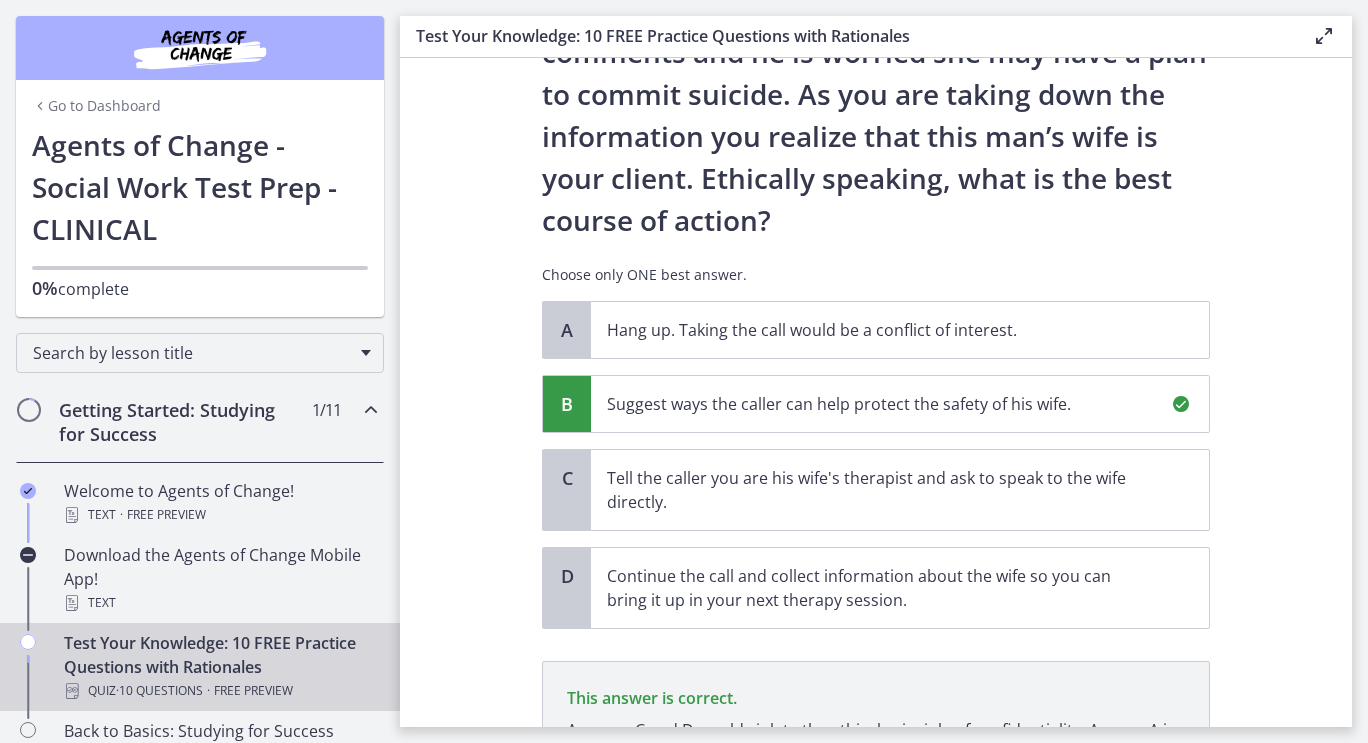 scroll, scrollTop: 449, scrollLeft: 0, axis: vertical 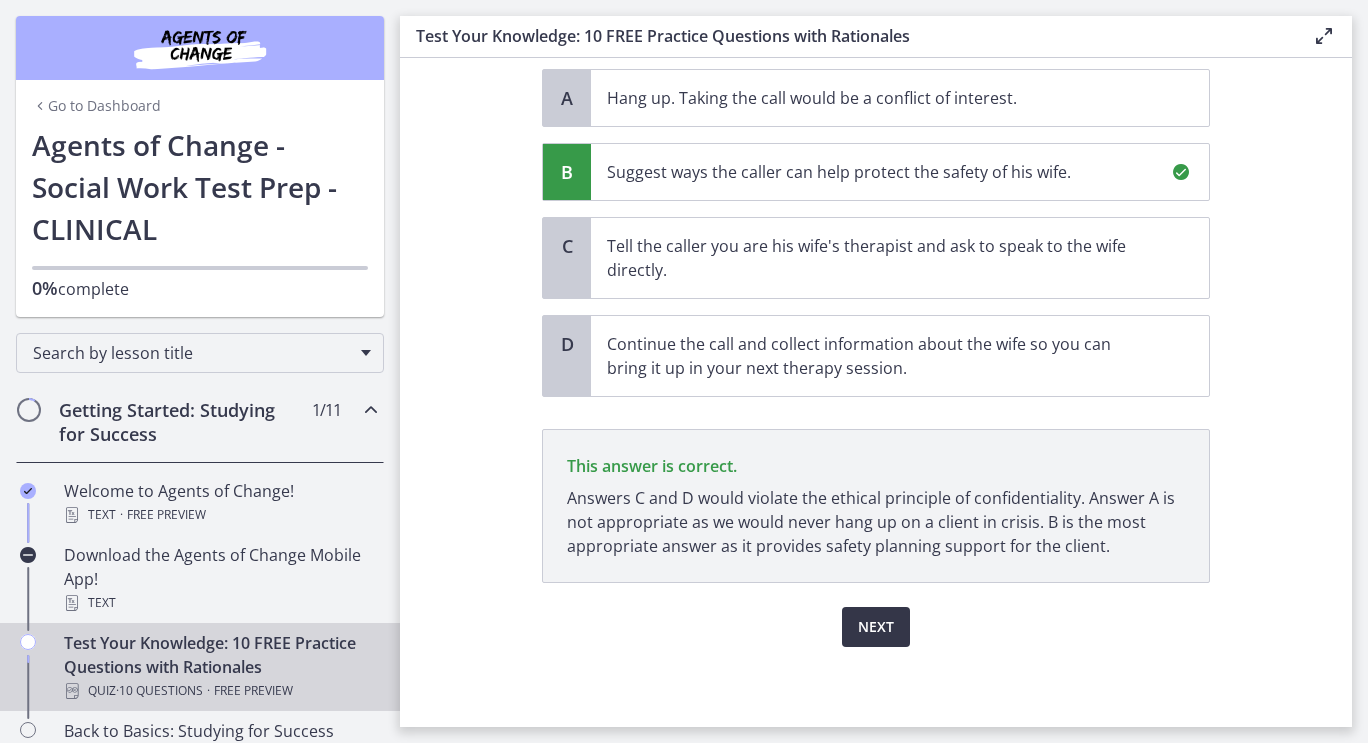 click on "Next" at bounding box center (876, 627) 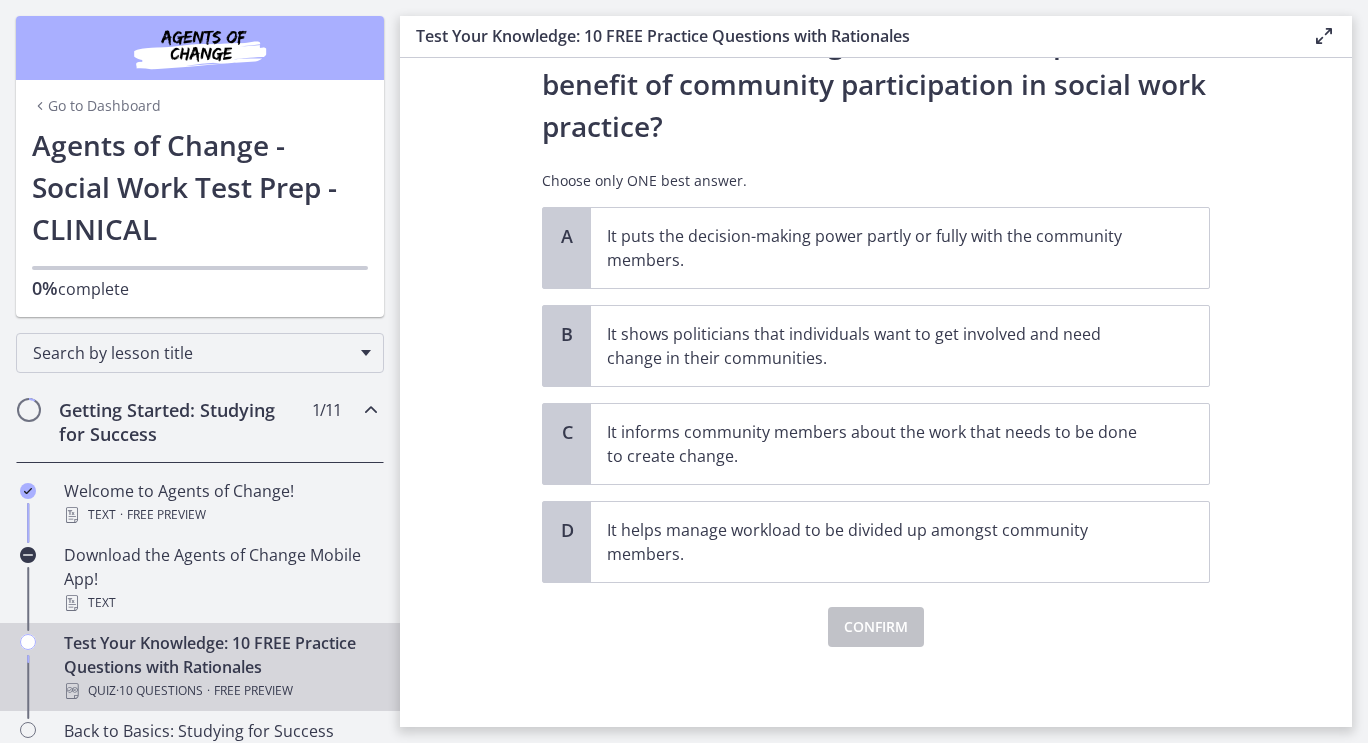 scroll, scrollTop: 0, scrollLeft: 0, axis: both 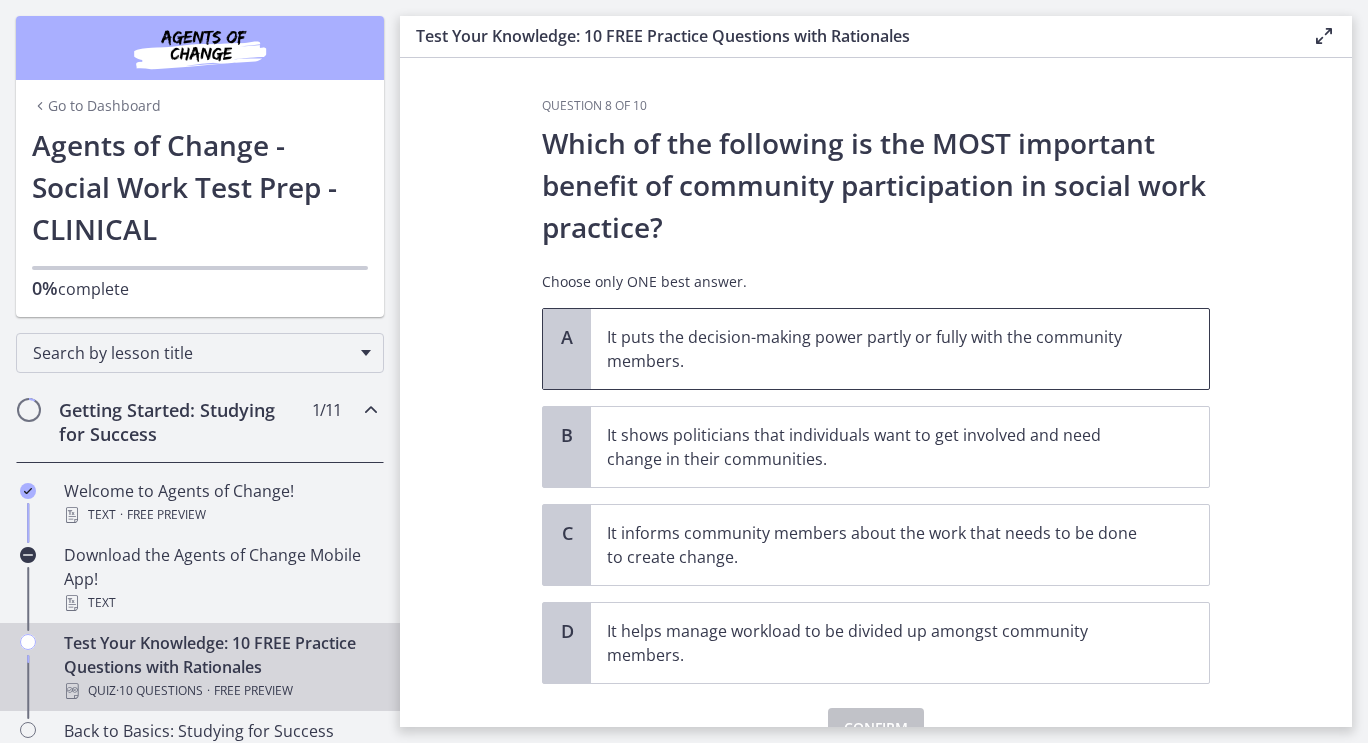 click on "It puts the decision-making power partly or fully with the community members." at bounding box center (880, 349) 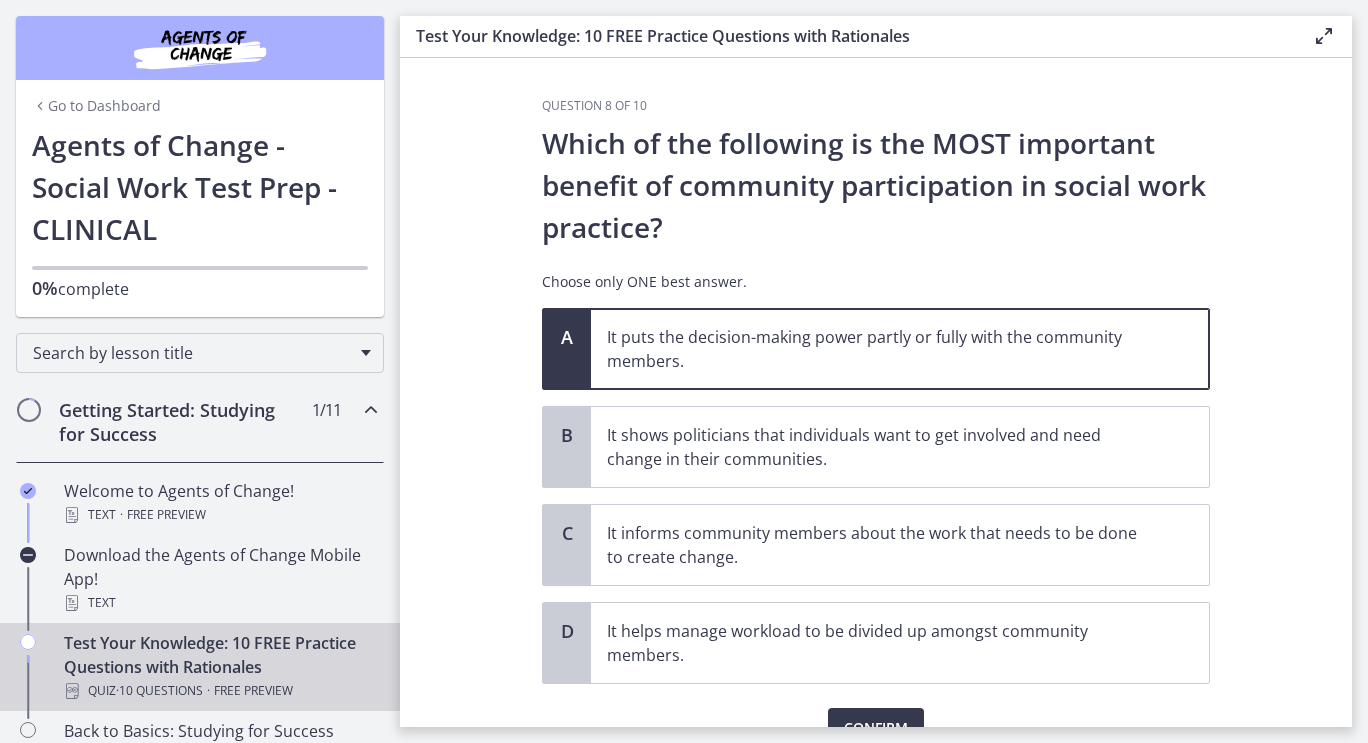scroll, scrollTop: 101, scrollLeft: 0, axis: vertical 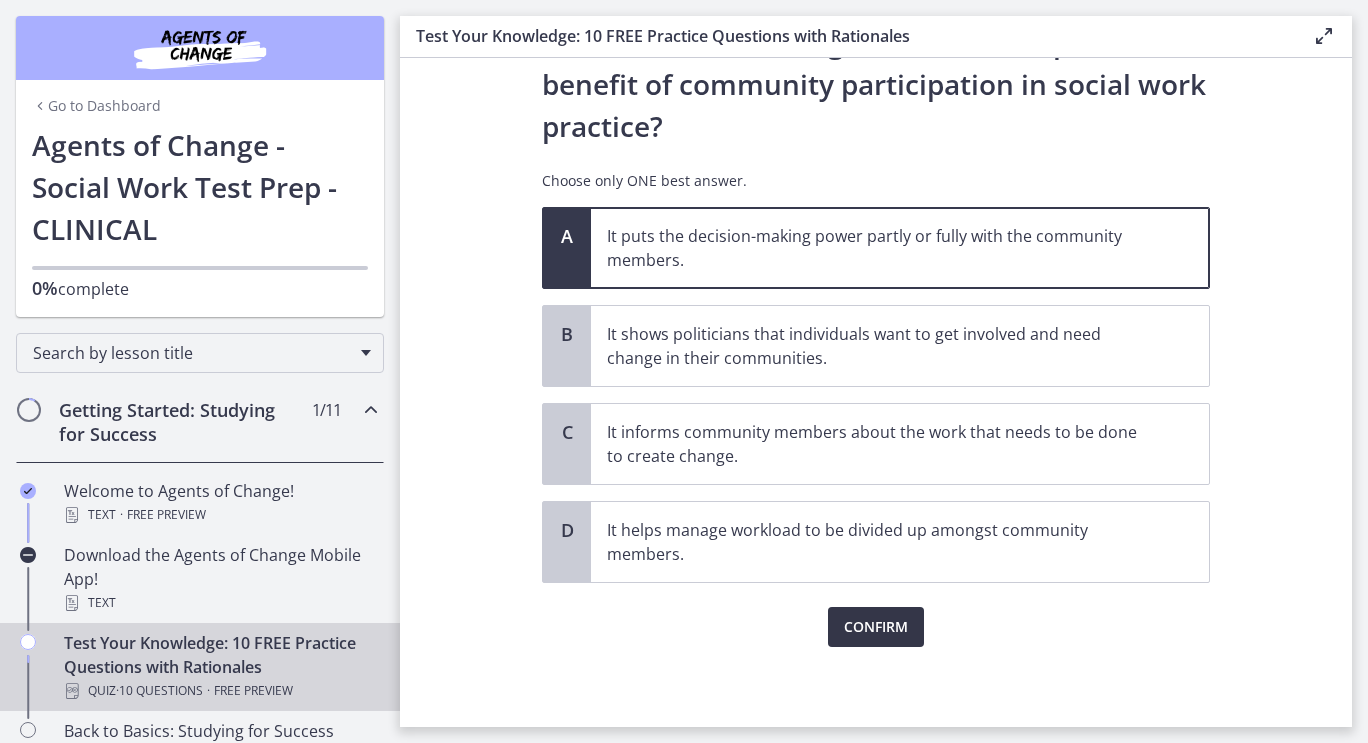 click on "Confirm" at bounding box center [876, 627] 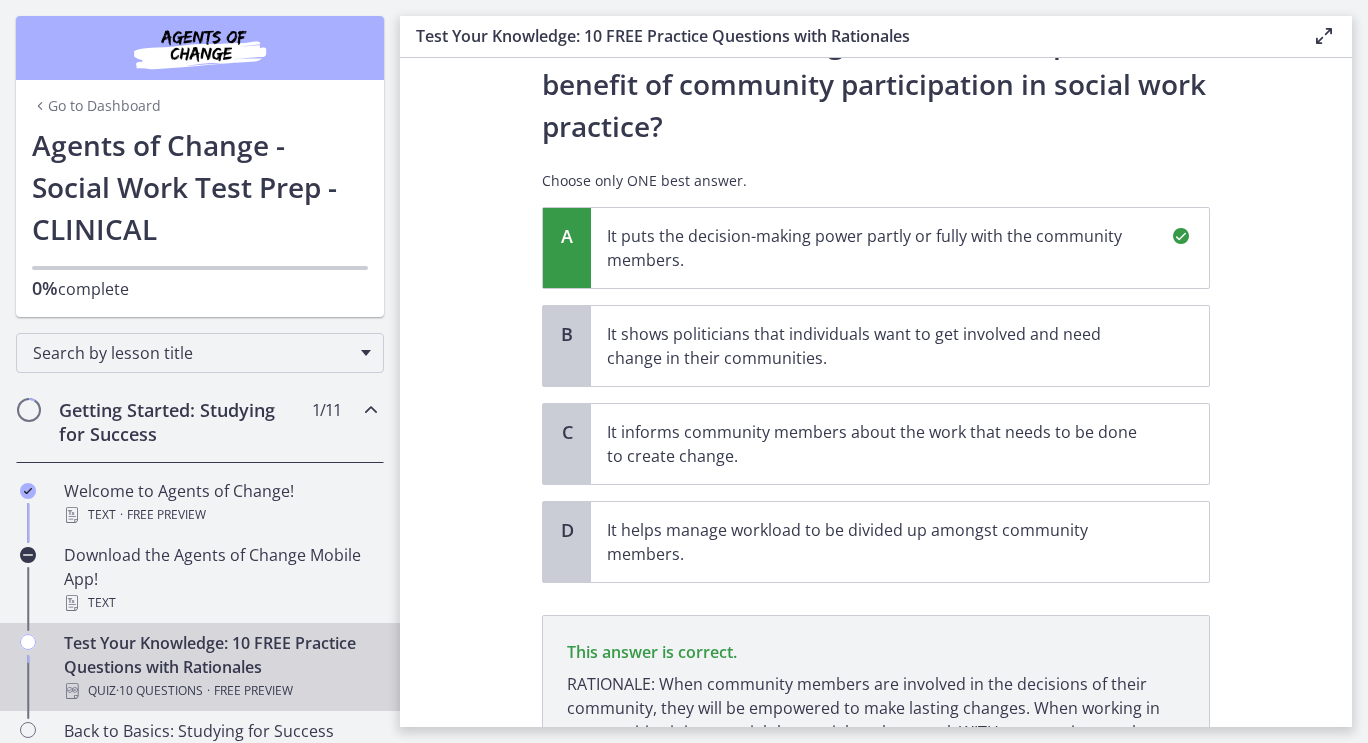scroll, scrollTop: 311, scrollLeft: 0, axis: vertical 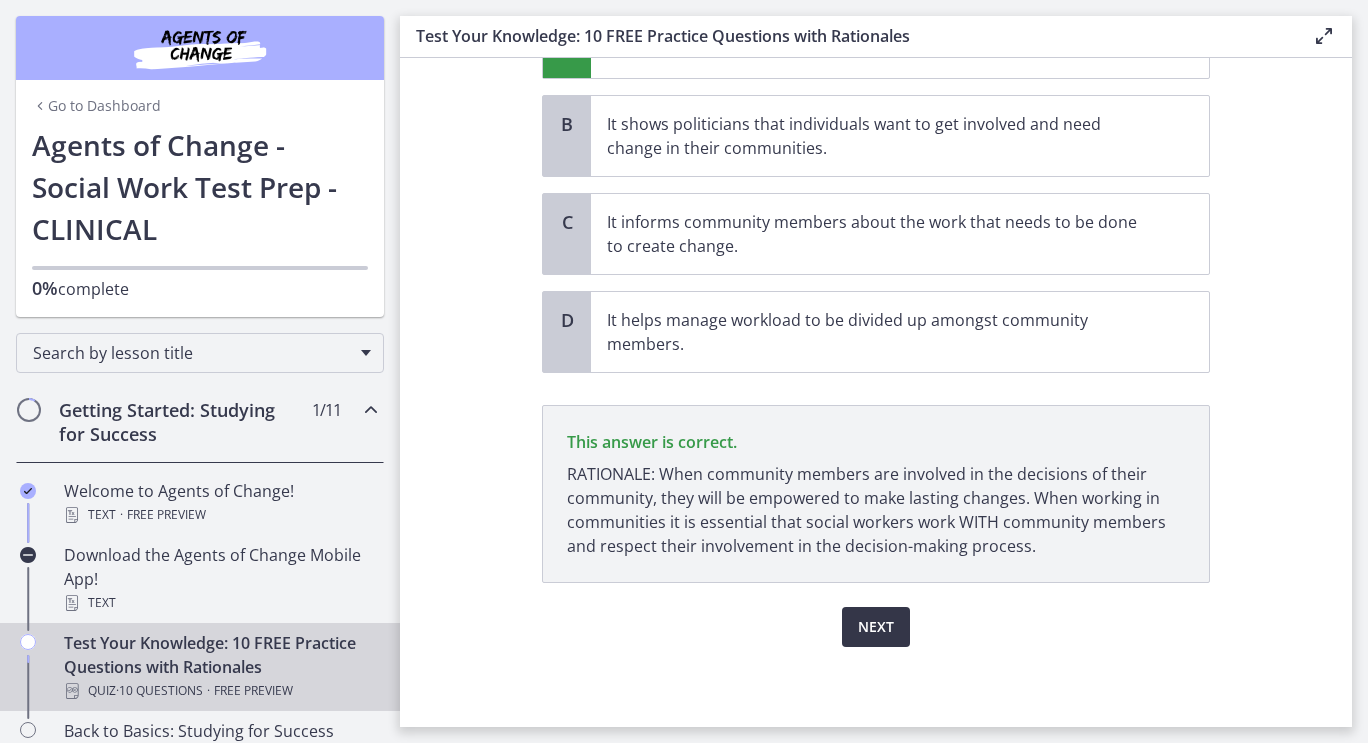 click on "Next" at bounding box center [876, 627] 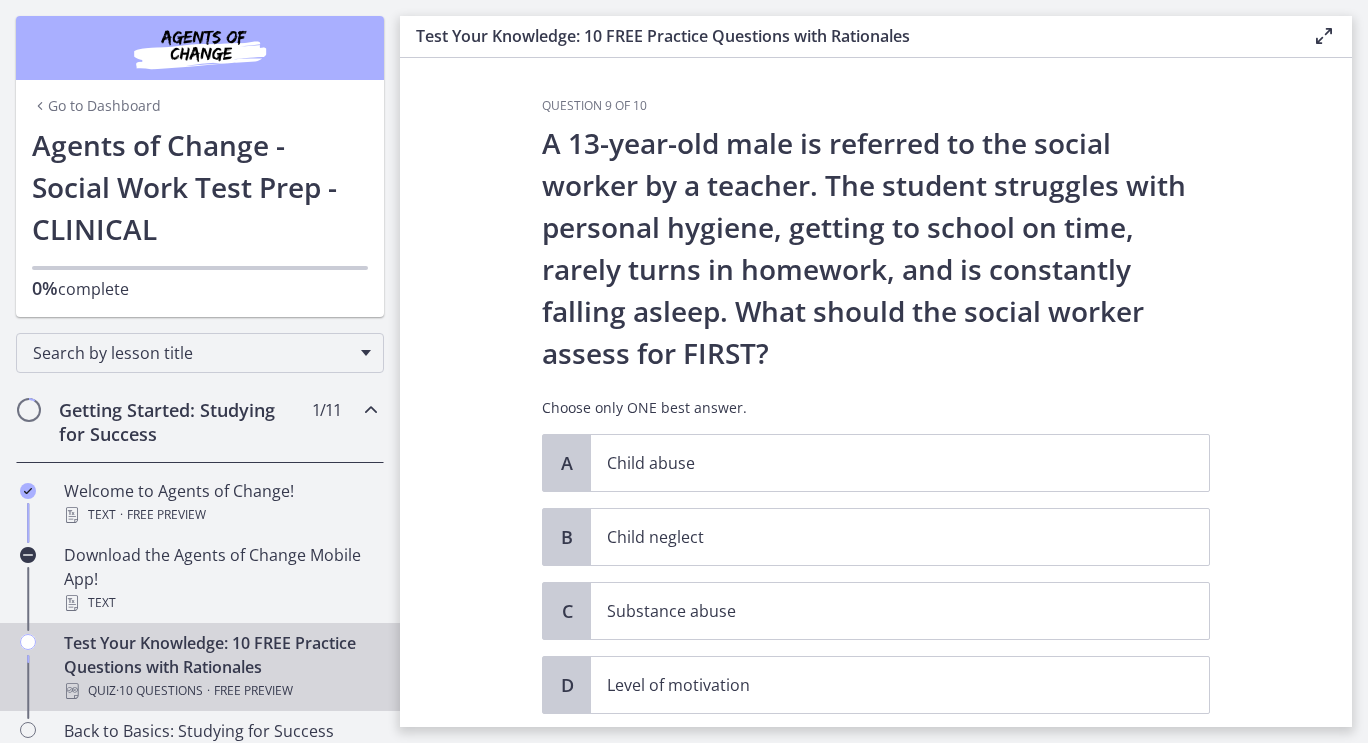scroll, scrollTop: 131, scrollLeft: 0, axis: vertical 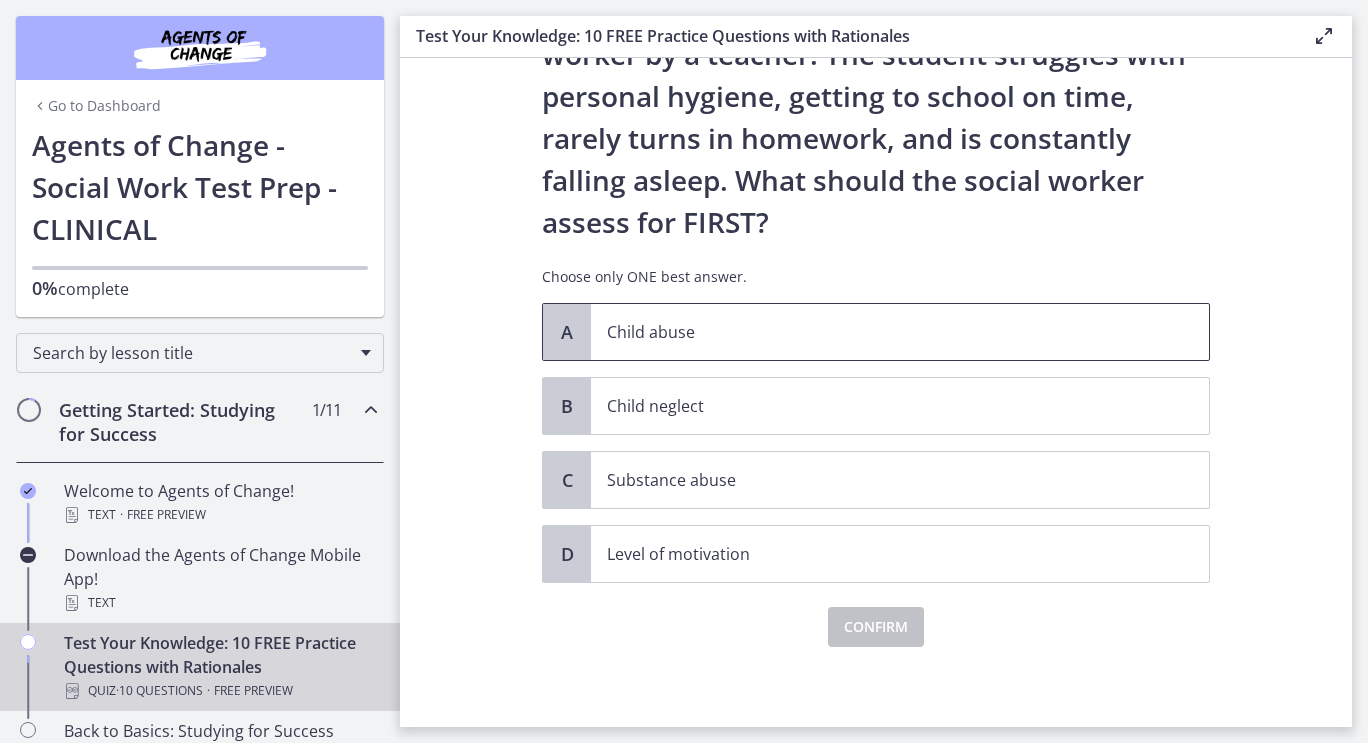 click on "Child abuse" at bounding box center [880, 332] 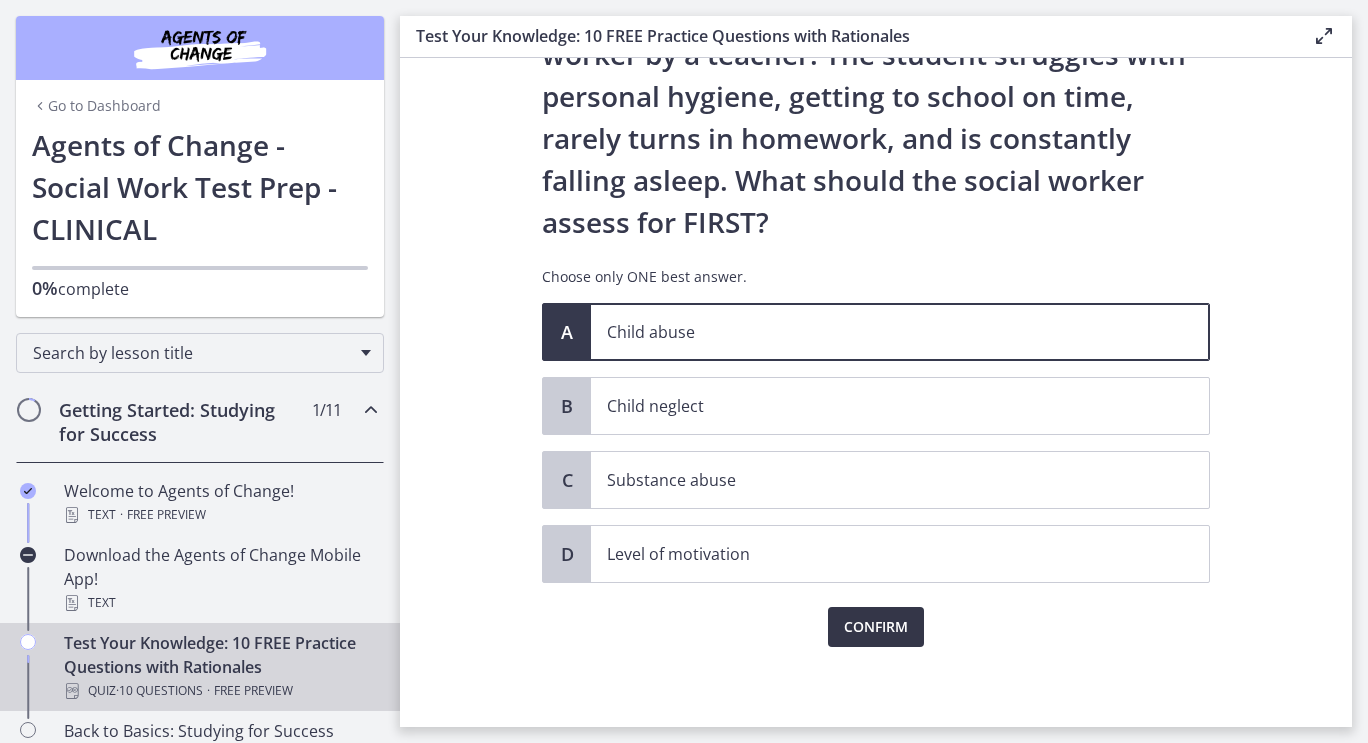 click on "Confirm" at bounding box center (876, 627) 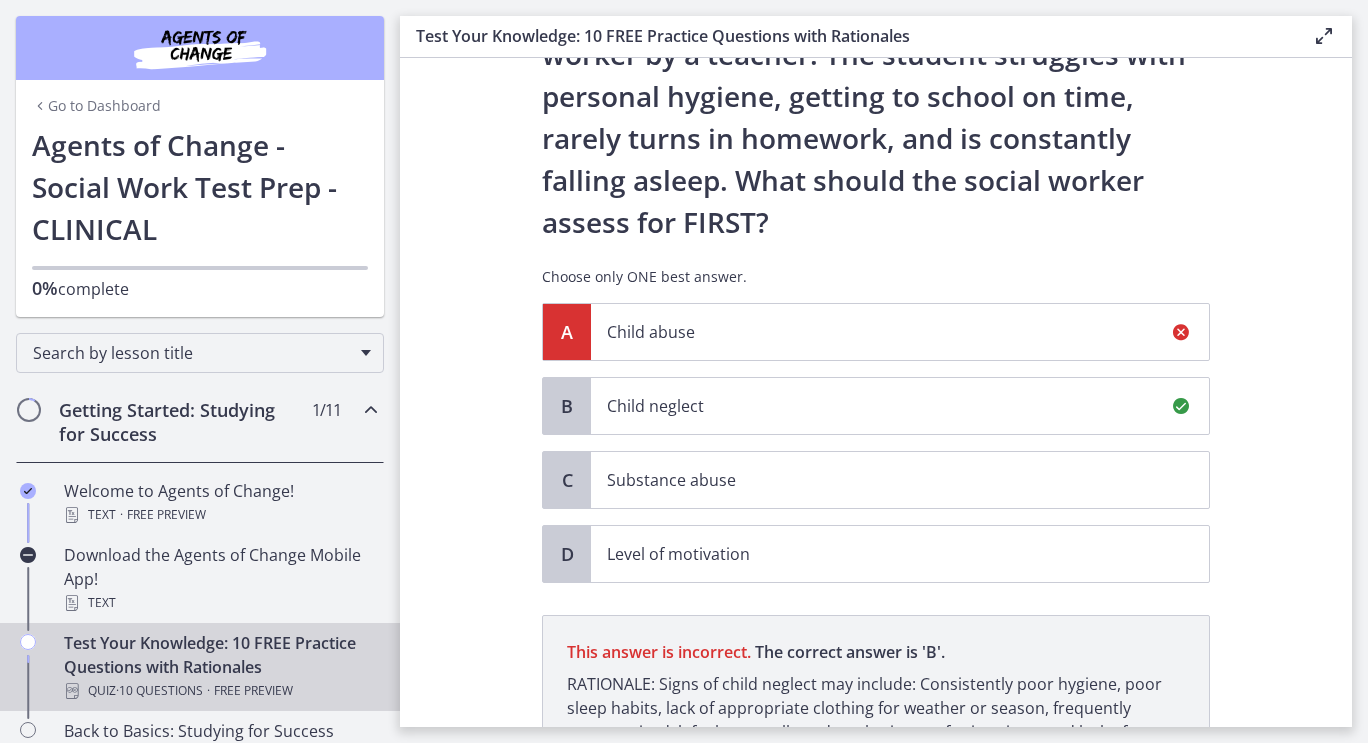 scroll, scrollTop: 365, scrollLeft: 0, axis: vertical 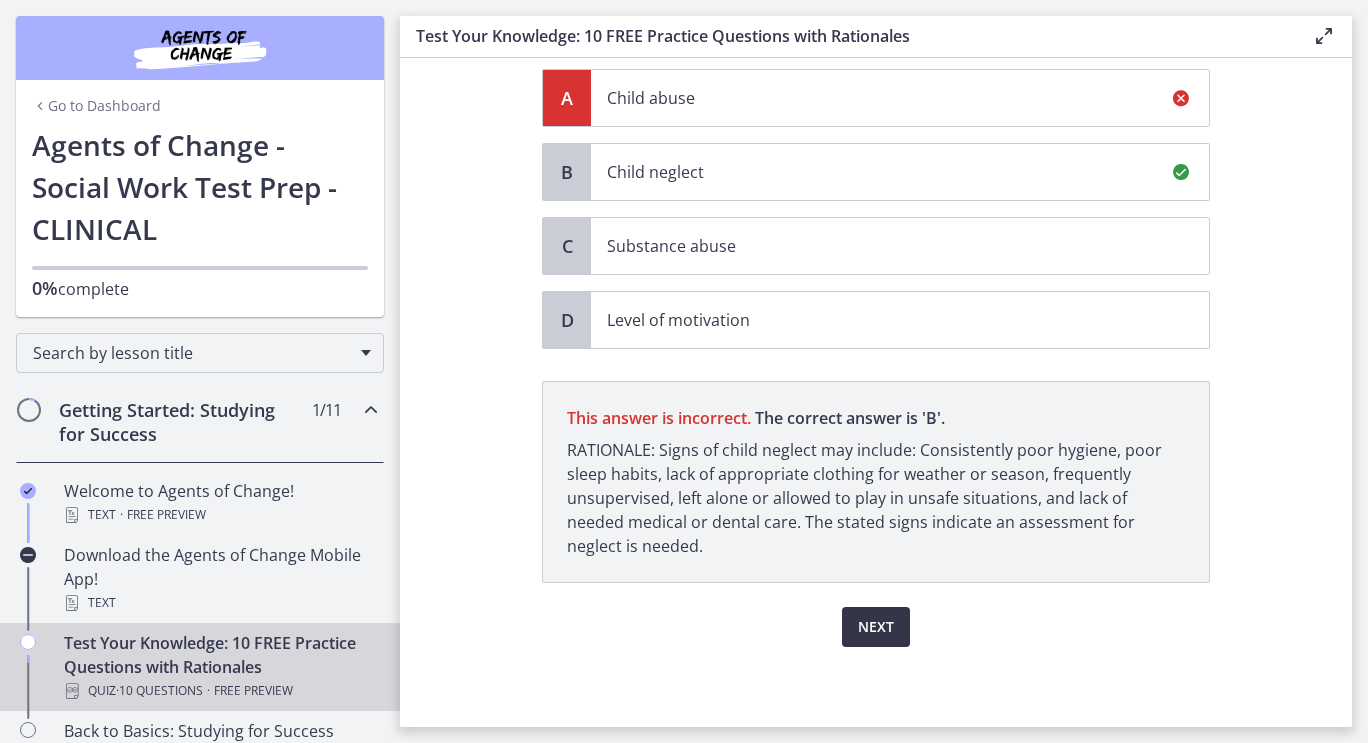 click on "Next" at bounding box center (876, 627) 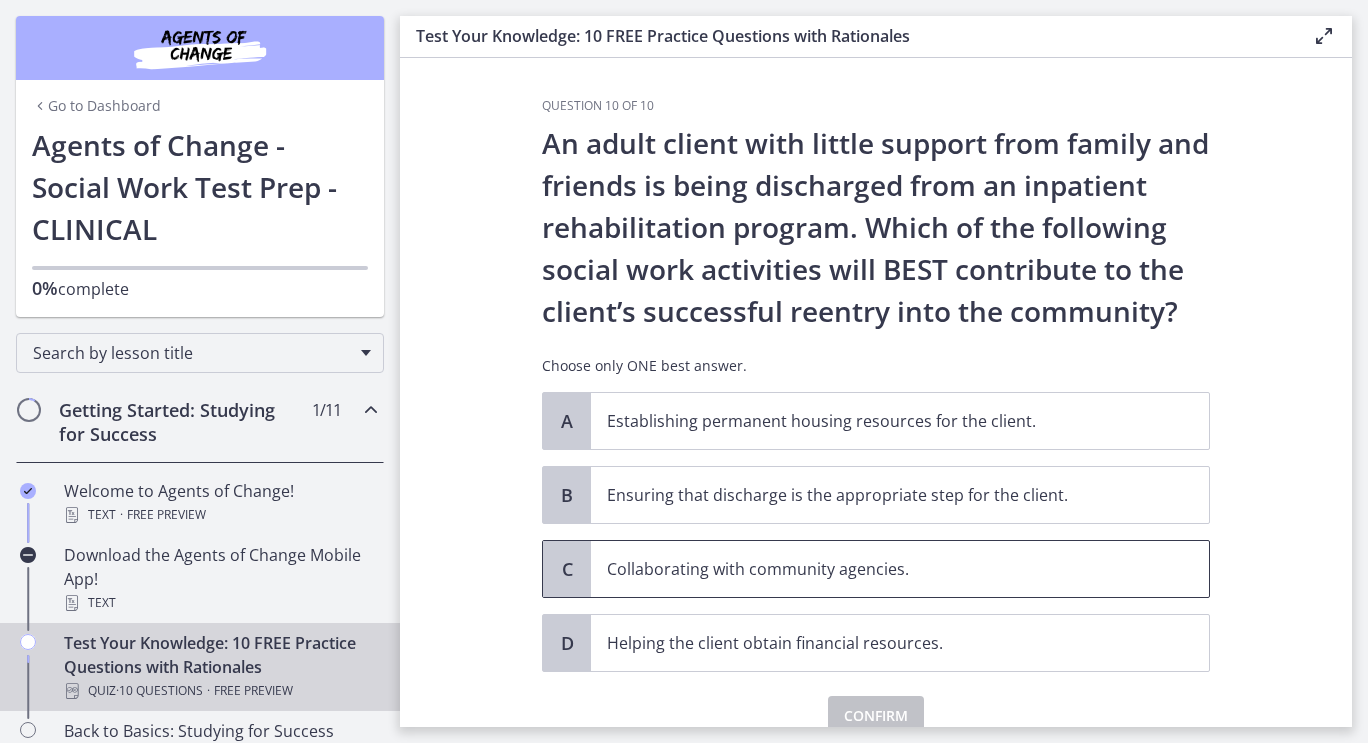 click on "Collaborating with community agencies." at bounding box center (880, 569) 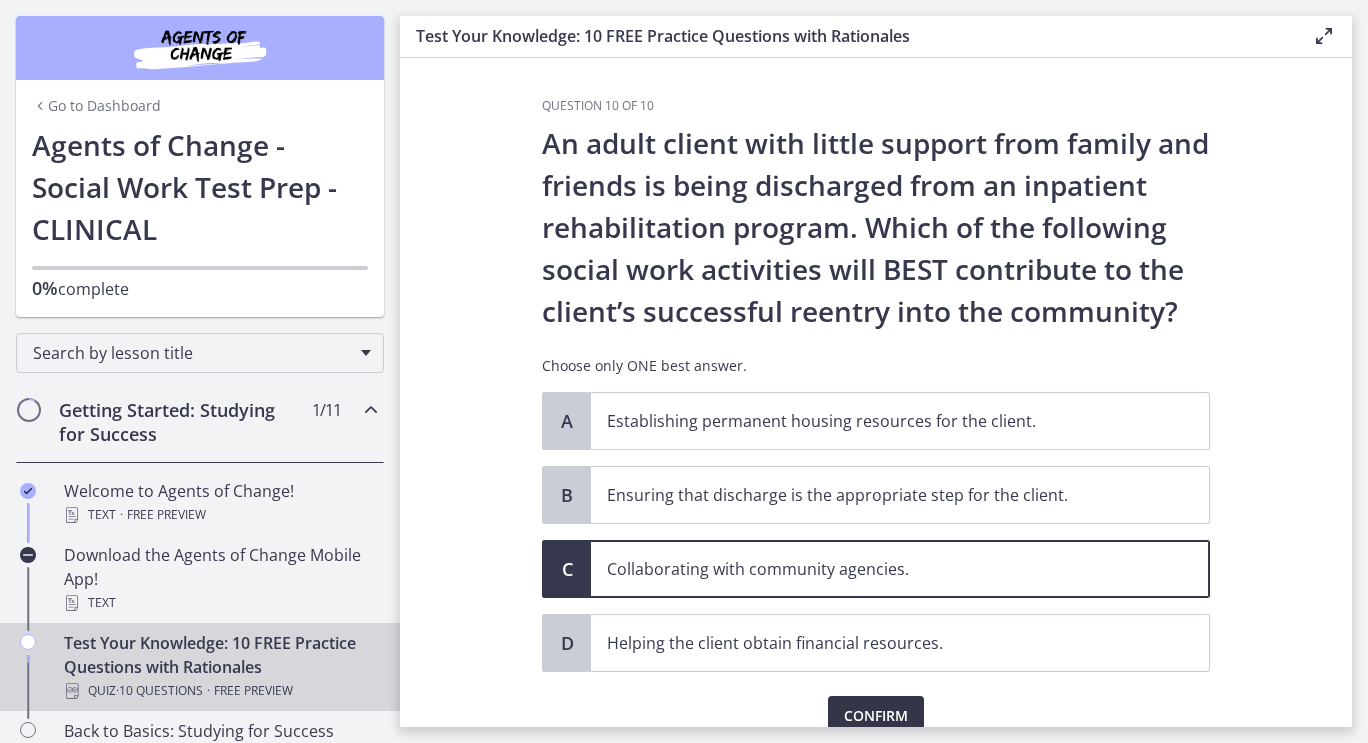 click on "Confirm" at bounding box center [876, 716] 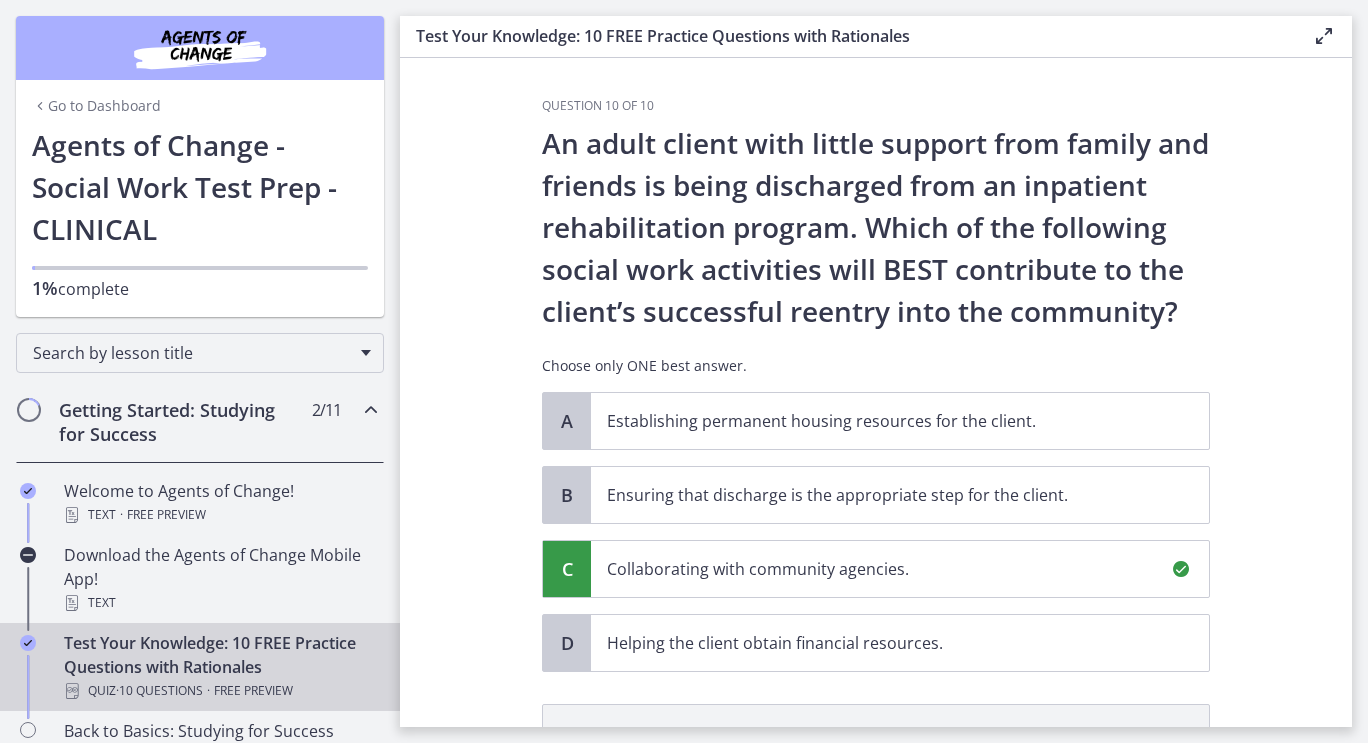 scroll, scrollTop: 323, scrollLeft: 0, axis: vertical 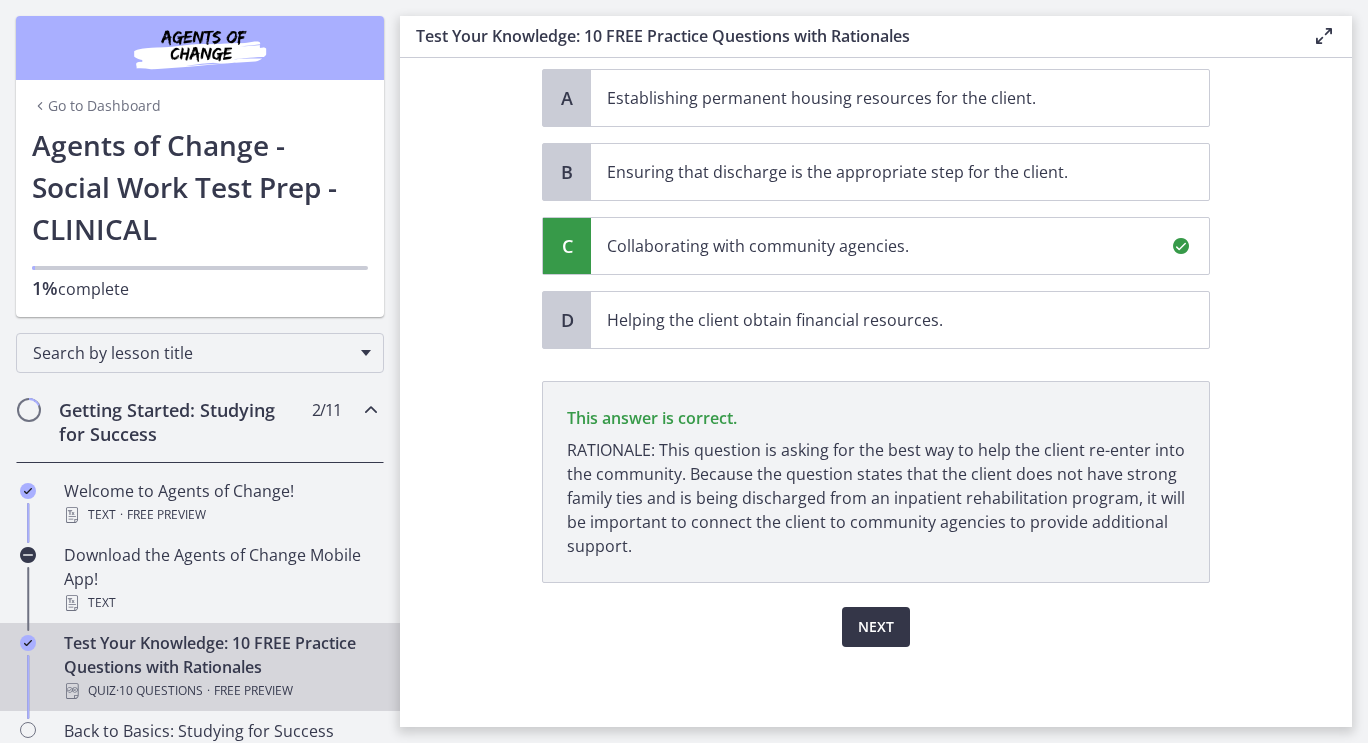click on "Next" at bounding box center (876, 627) 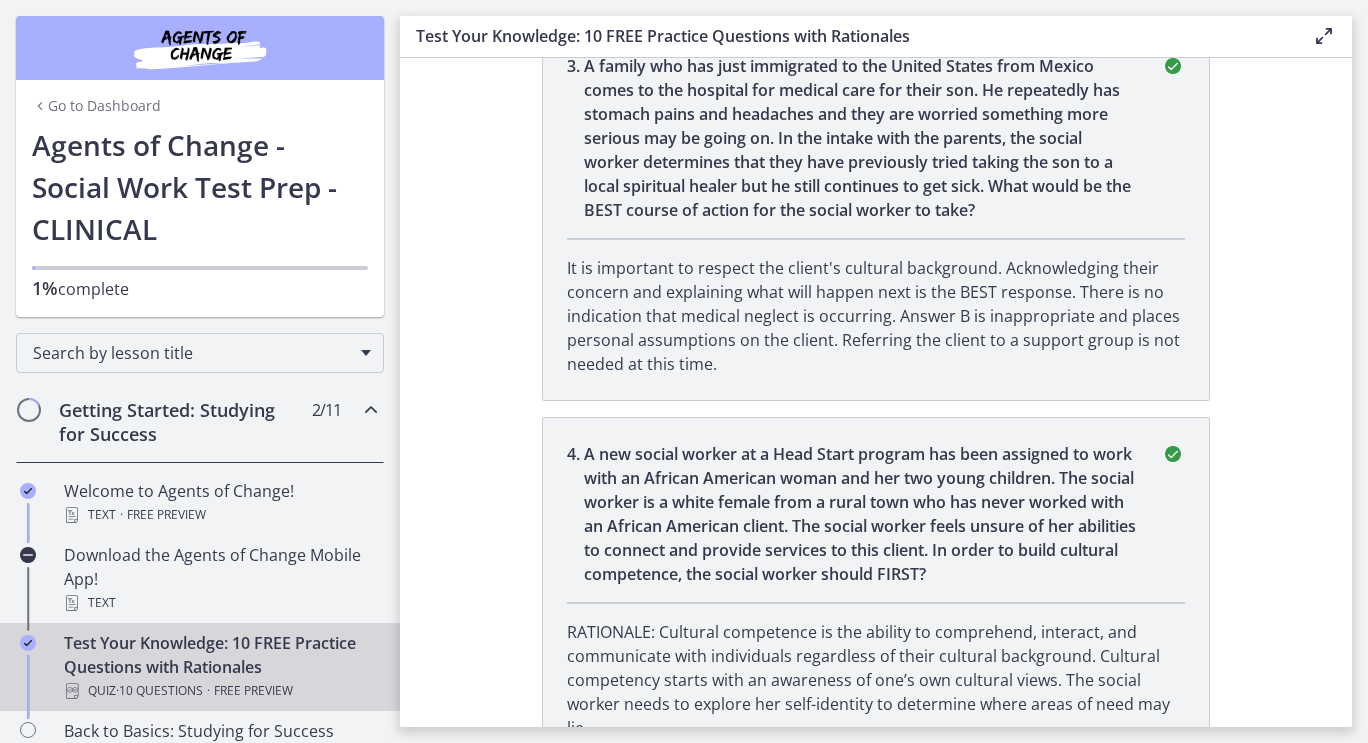 scroll, scrollTop: 1084, scrollLeft: 0, axis: vertical 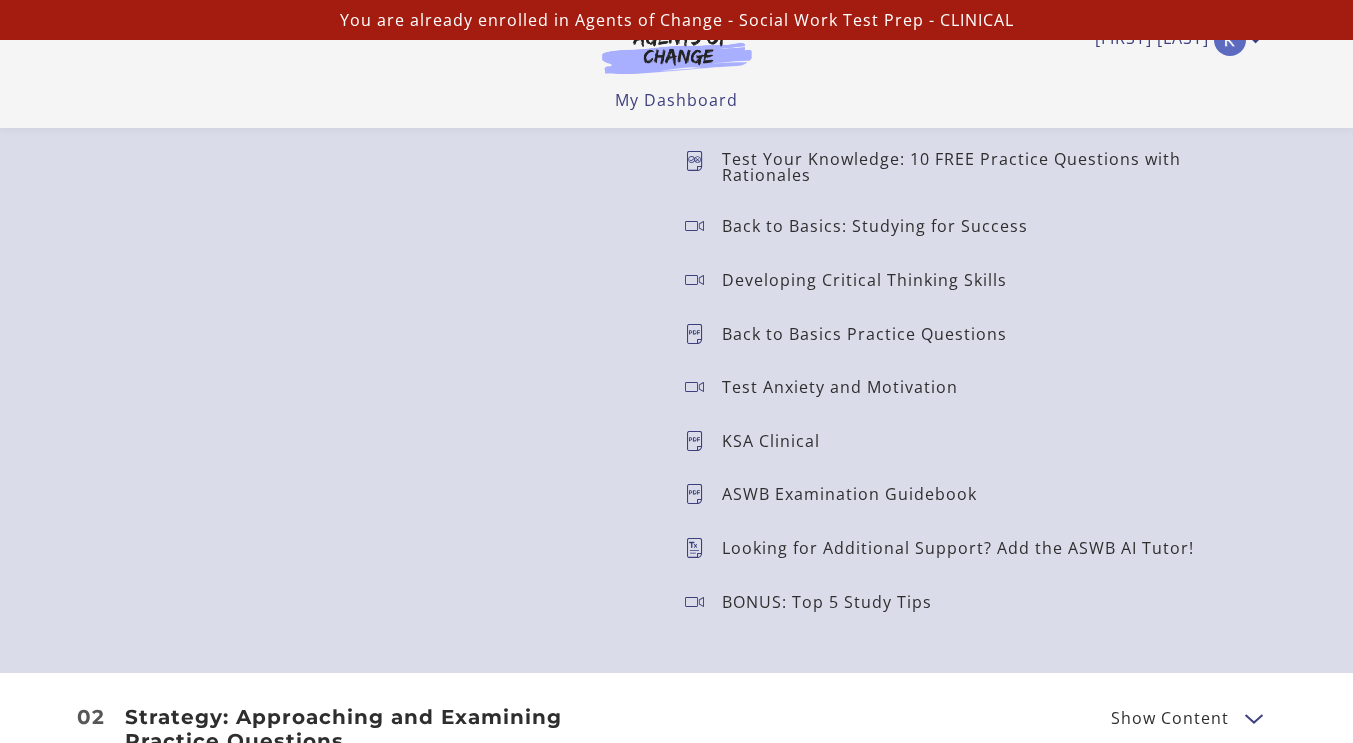 click at bounding box center (703, 334) 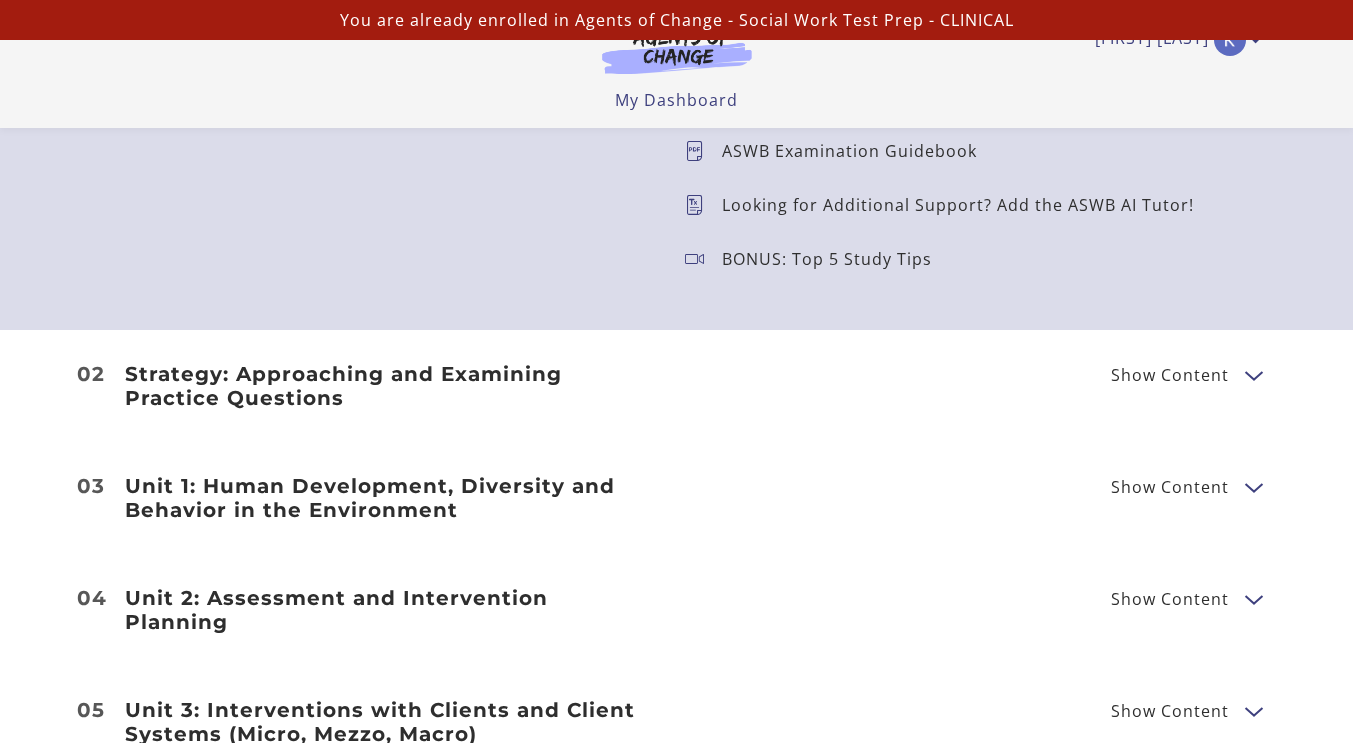 scroll, scrollTop: 2226, scrollLeft: 0, axis: vertical 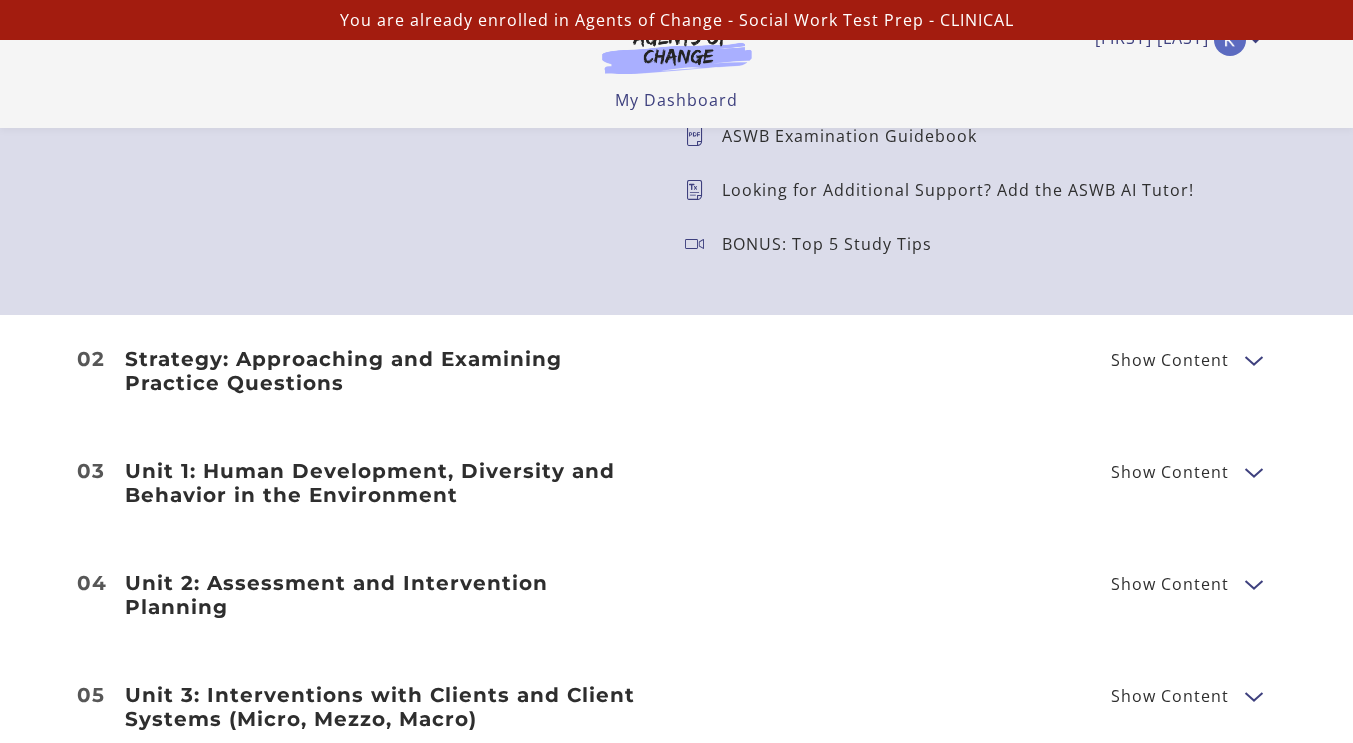 click on "Show Content" at bounding box center [1178, 359] 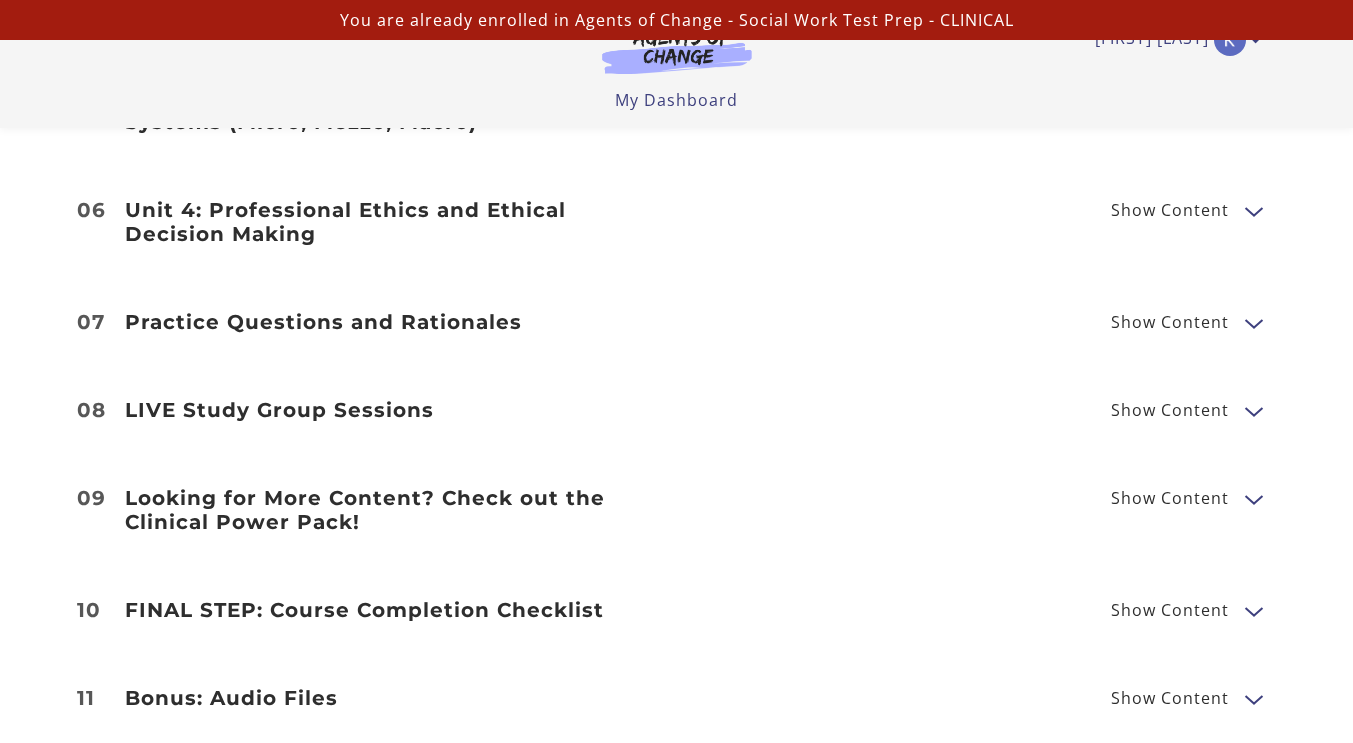 scroll, scrollTop: 2937, scrollLeft: 0, axis: vertical 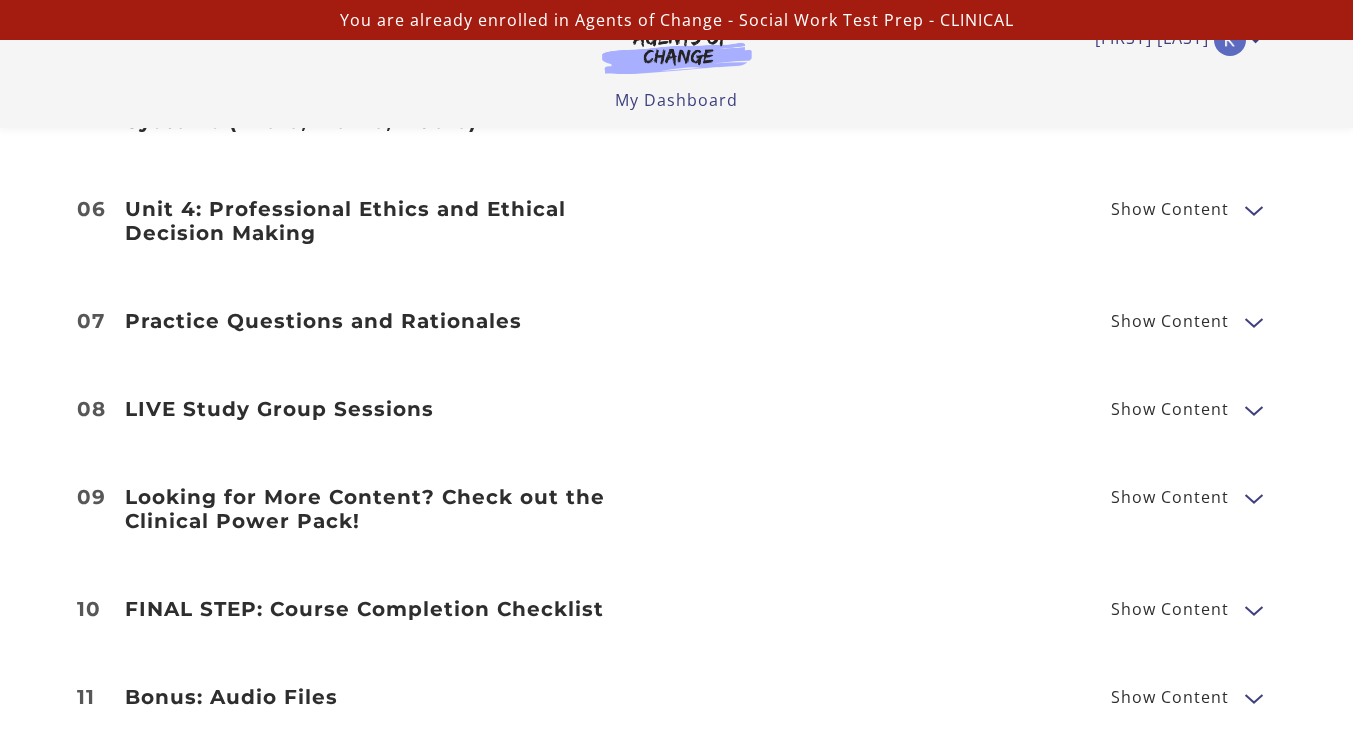 click at bounding box center [1253, 321] 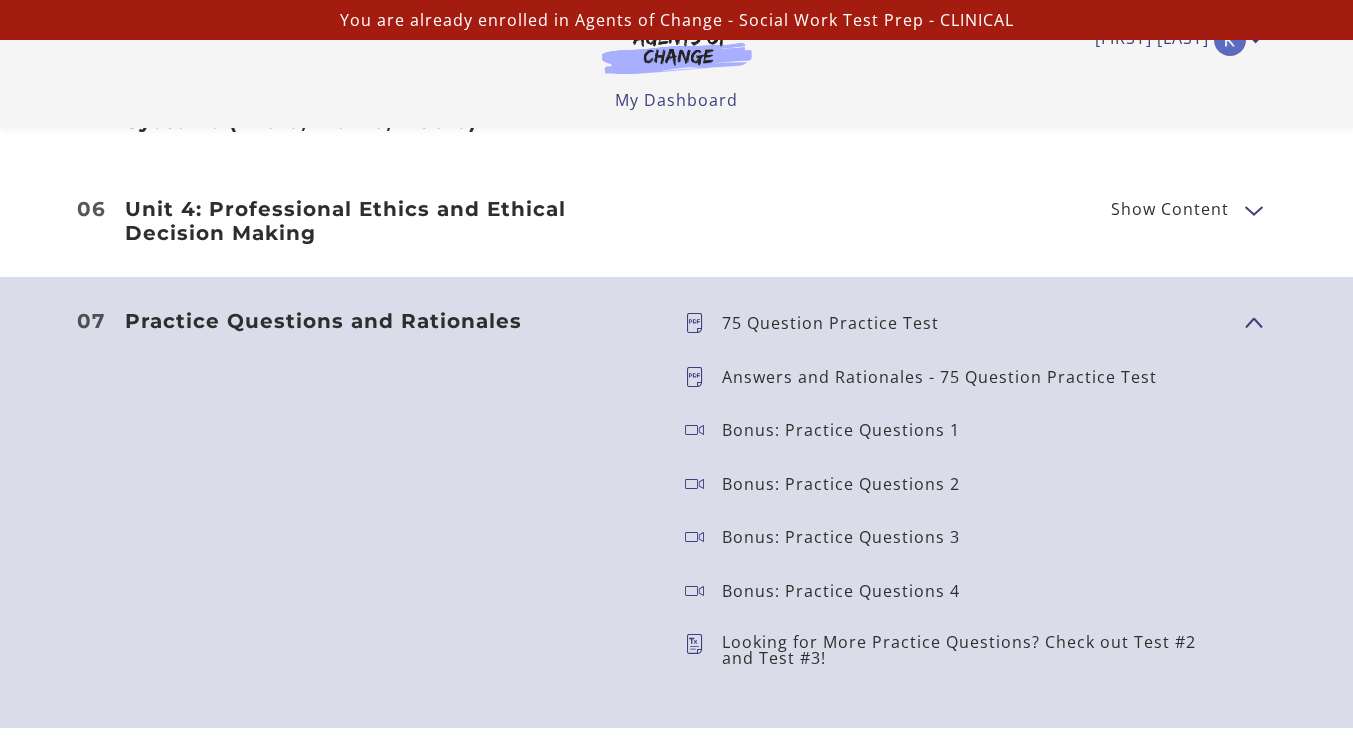 click on "75 Question Practice Test" at bounding box center [838, 323] 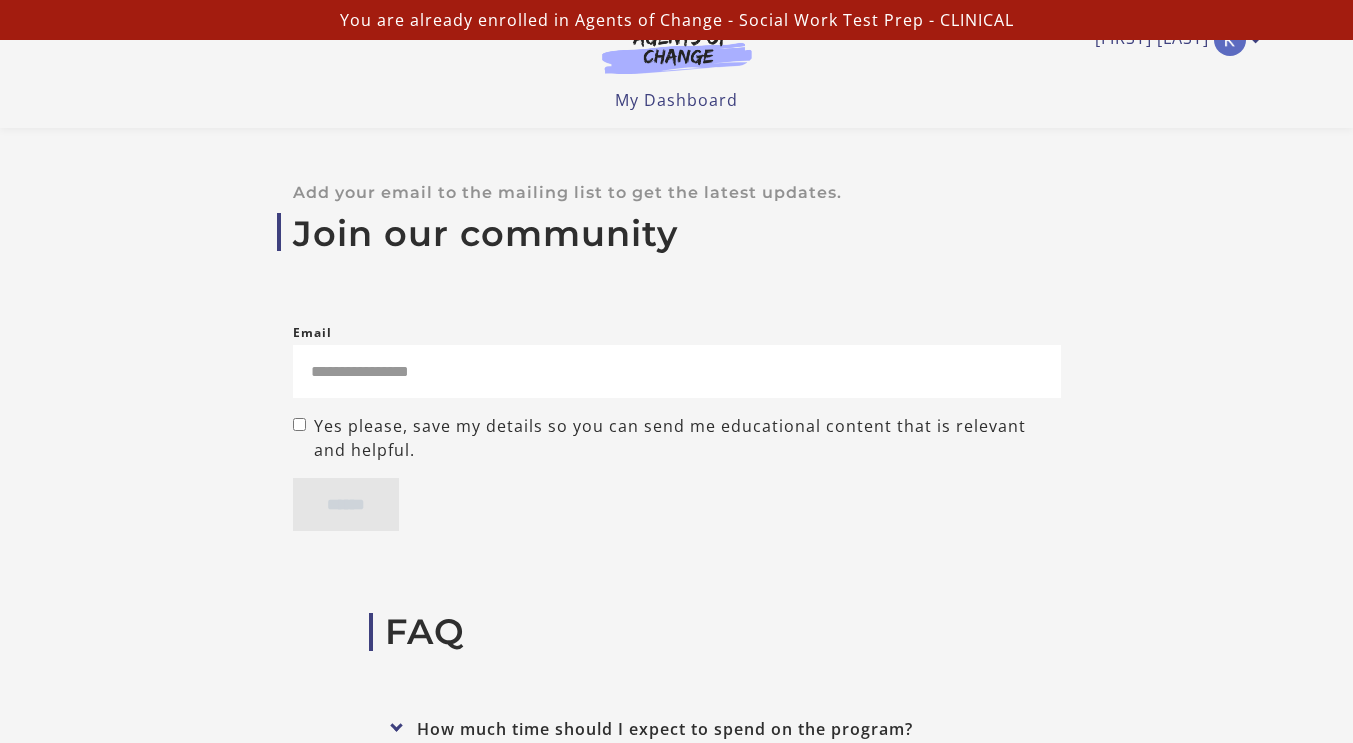 scroll, scrollTop: 7992, scrollLeft: 0, axis: vertical 